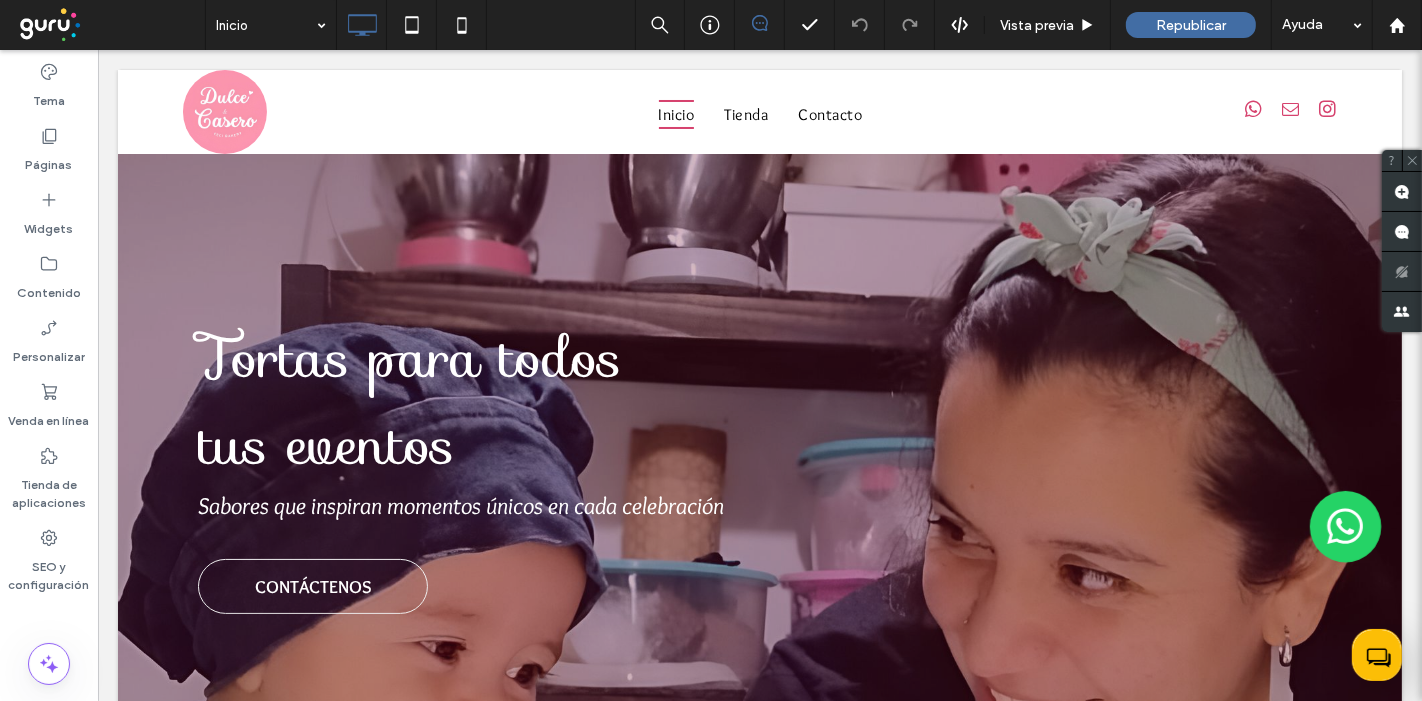 scroll, scrollTop: 0, scrollLeft: 0, axis: both 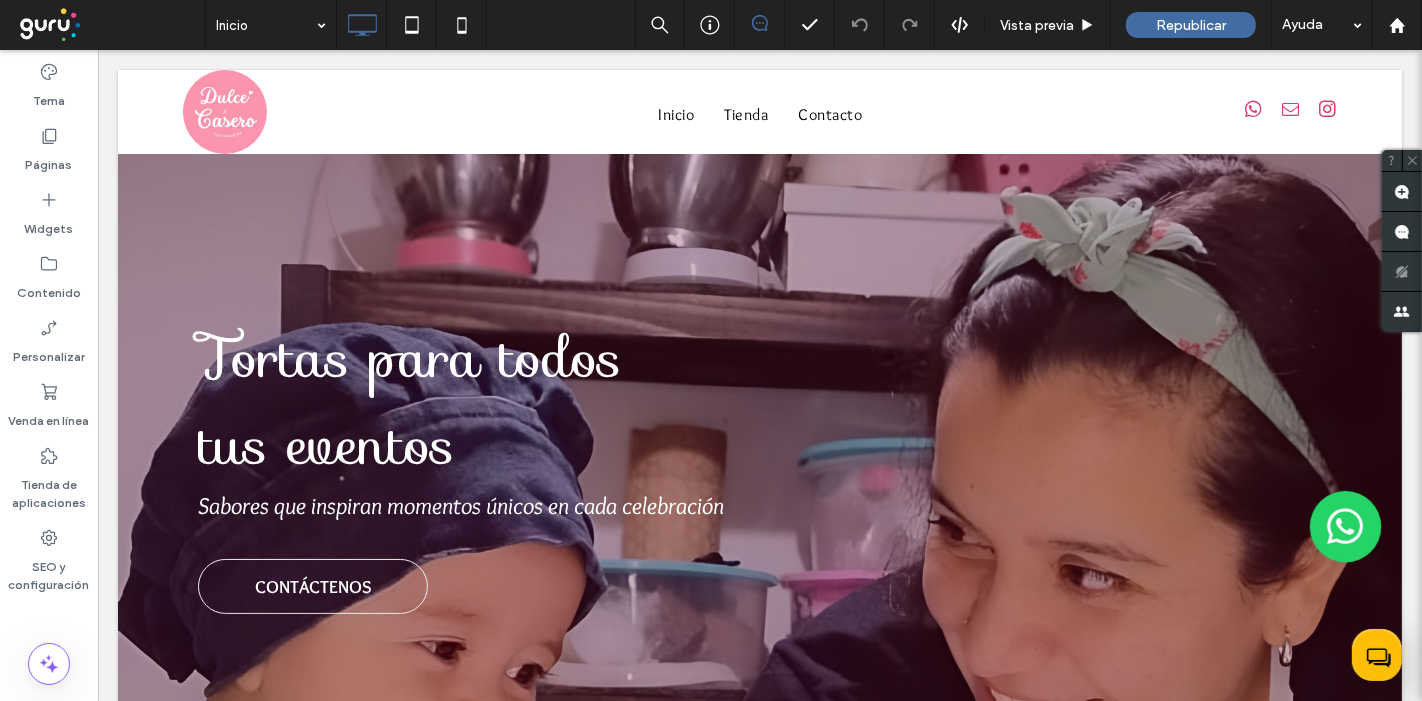 drag, startPoint x: 1411, startPoint y: 134, endPoint x: 1354, endPoint y: 52, distance: 99.86491 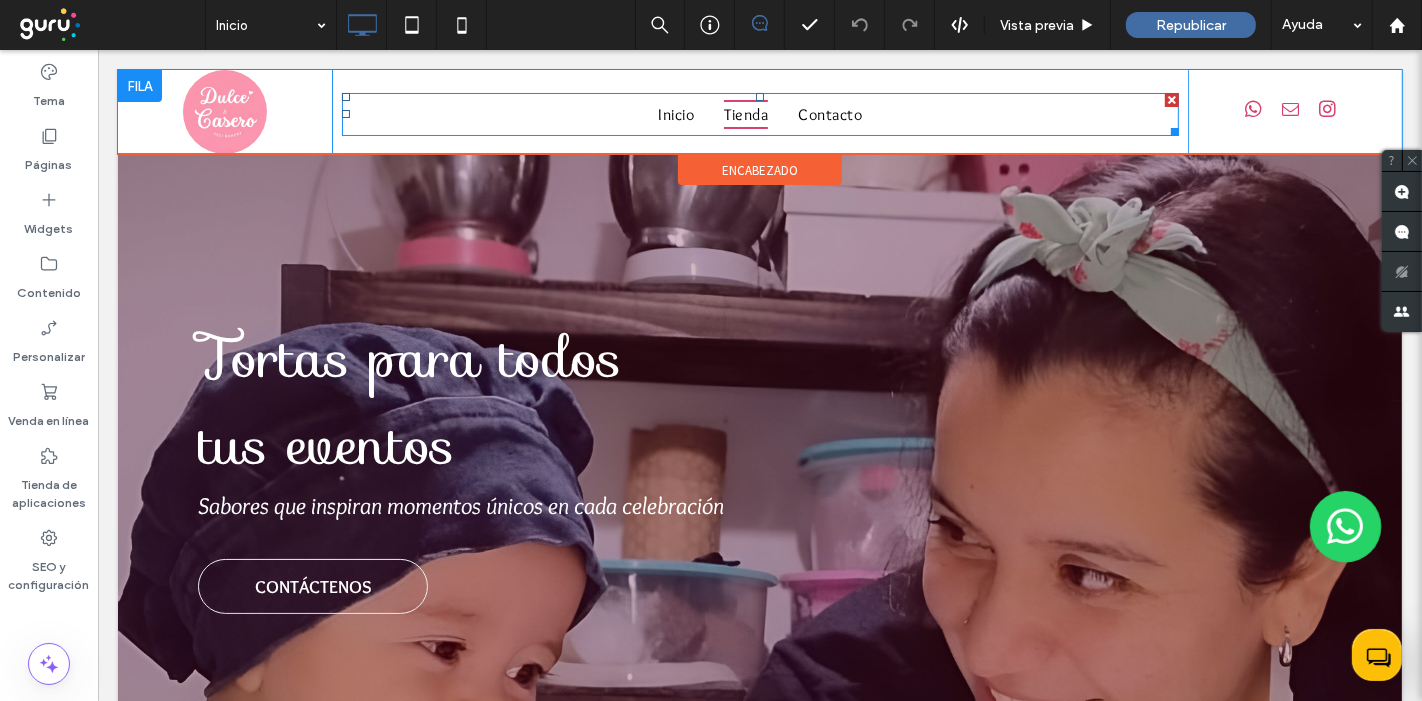 click on "Tienda" at bounding box center (745, 114) 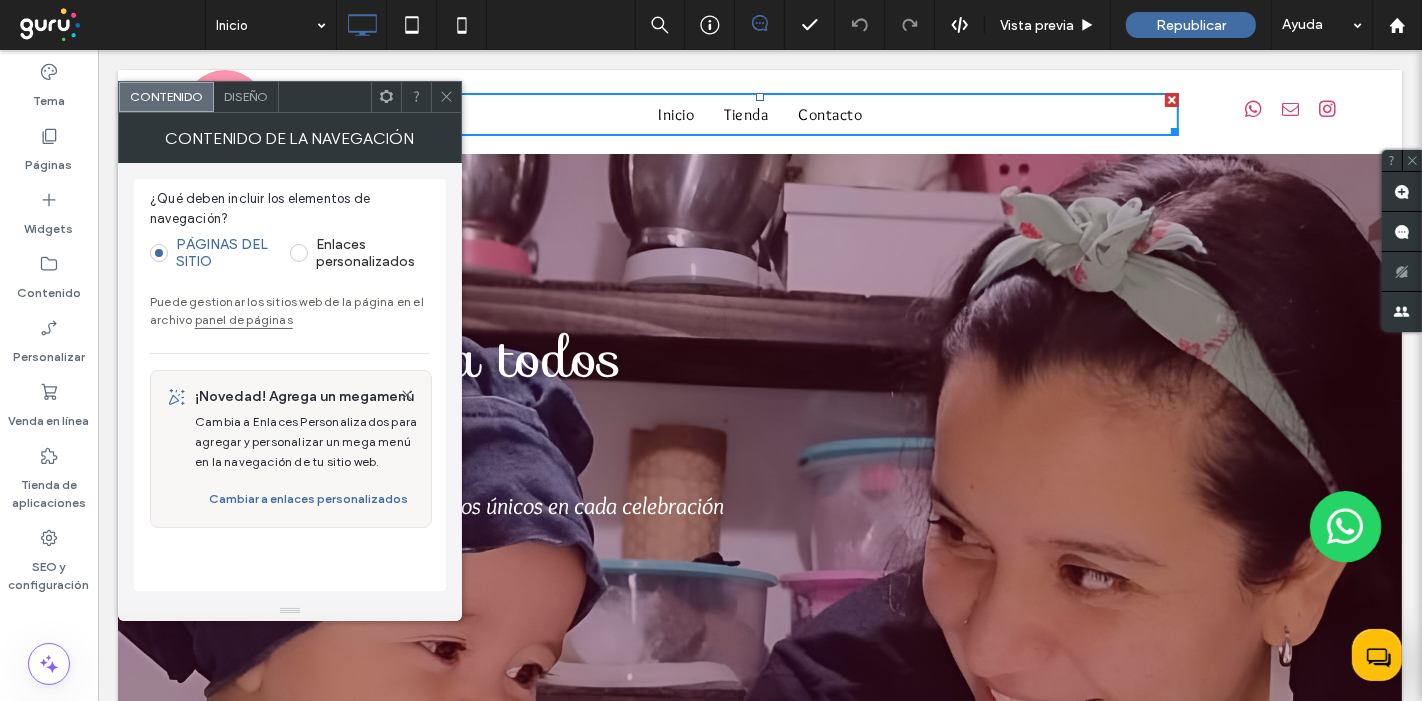 click on "panel de páginas" at bounding box center (244, 319) 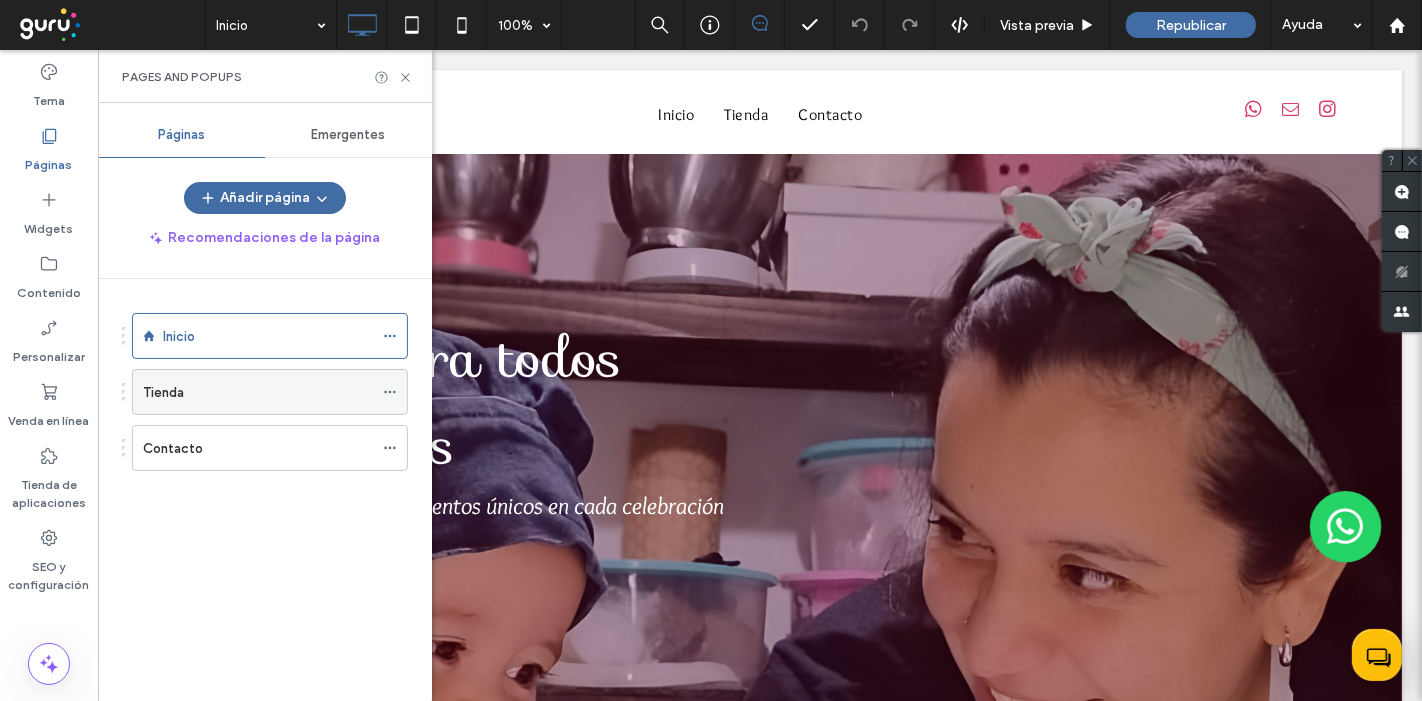 click on "Tienda" at bounding box center (258, 392) 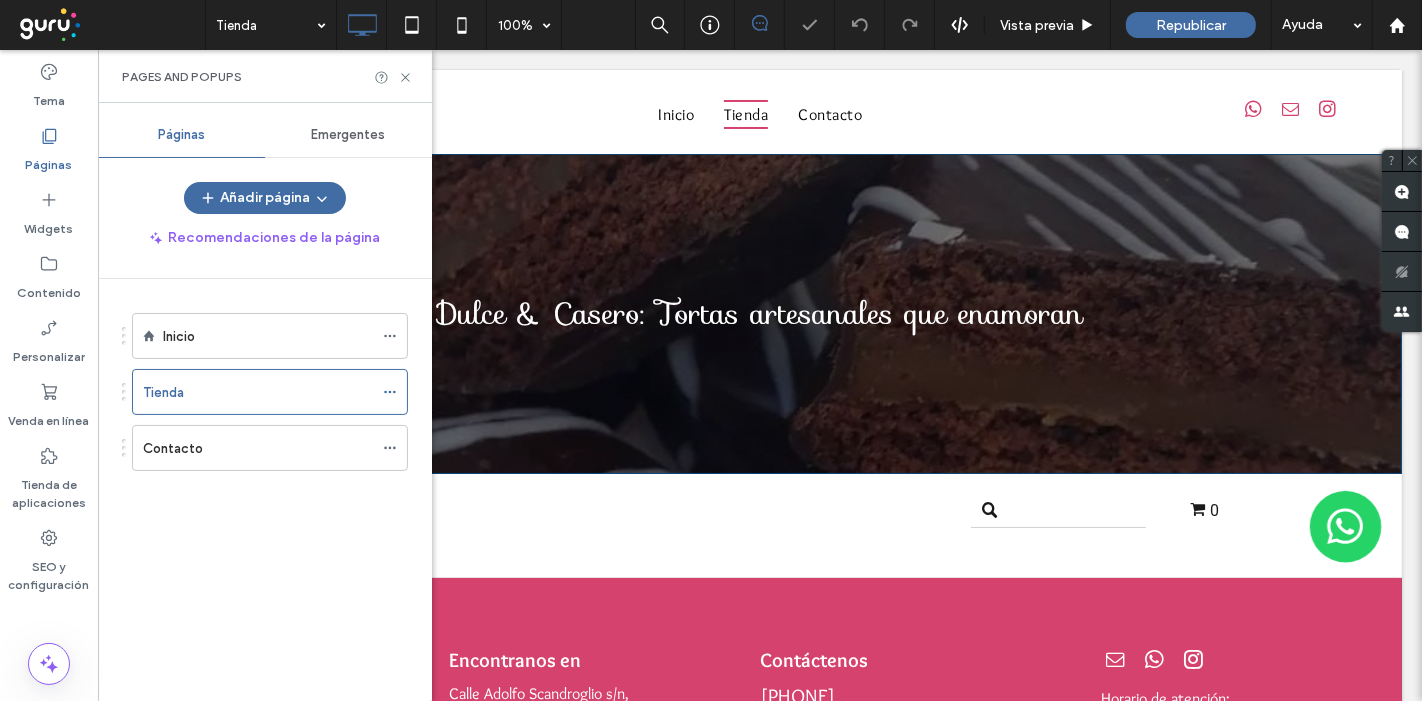 scroll, scrollTop: 0, scrollLeft: 0, axis: both 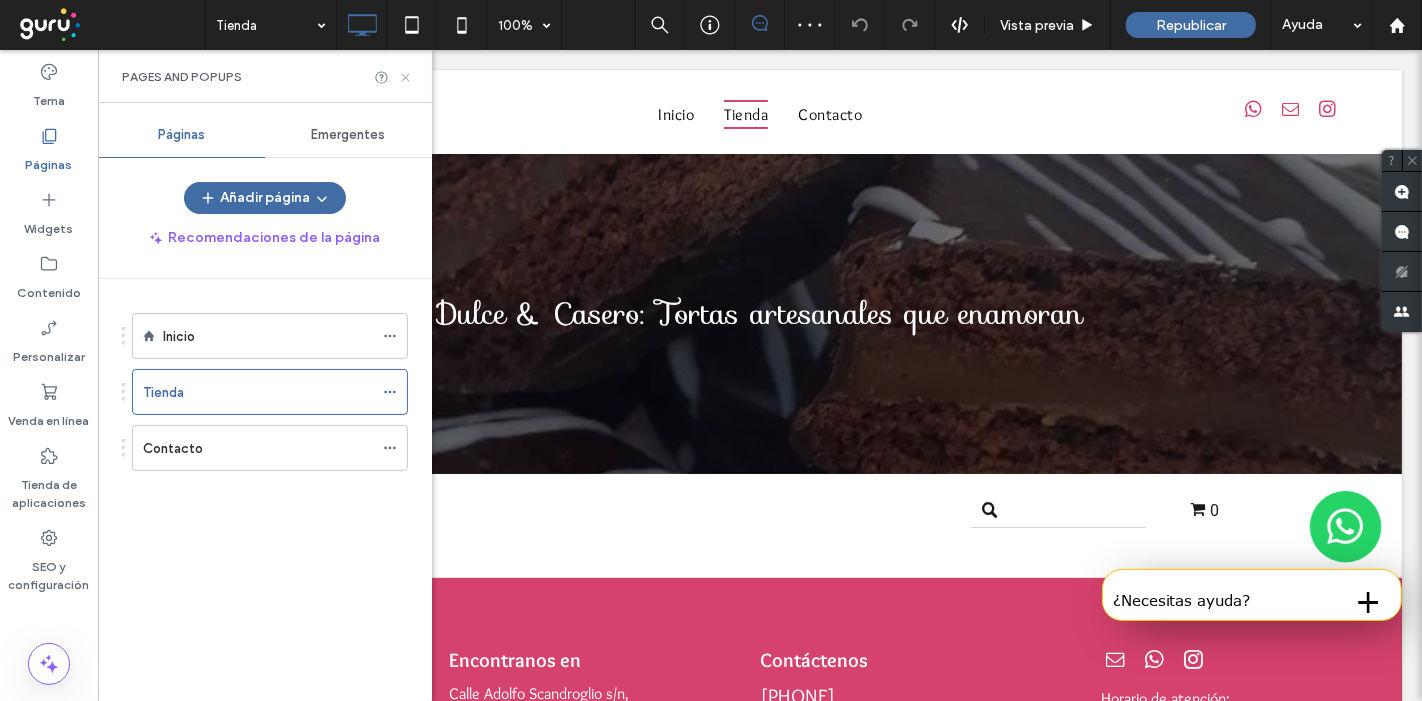 click 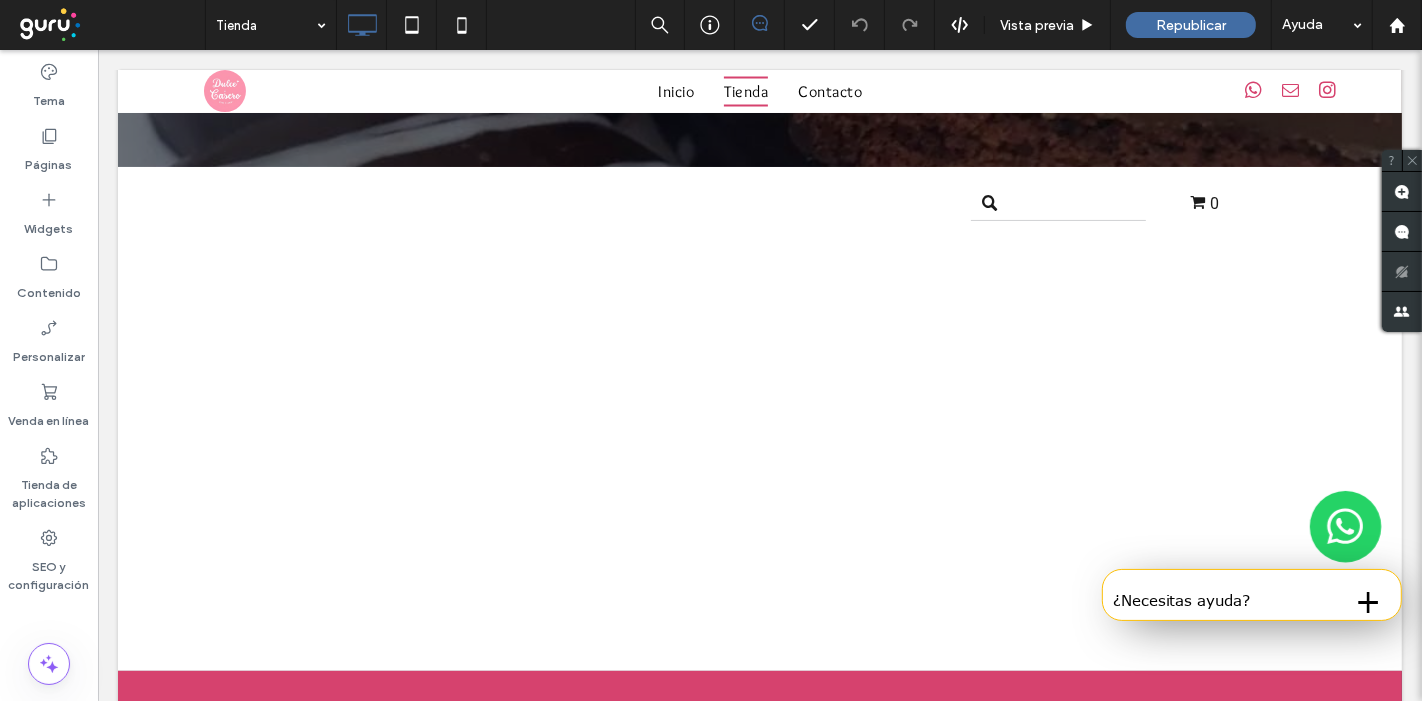 scroll, scrollTop: 308, scrollLeft: 0, axis: vertical 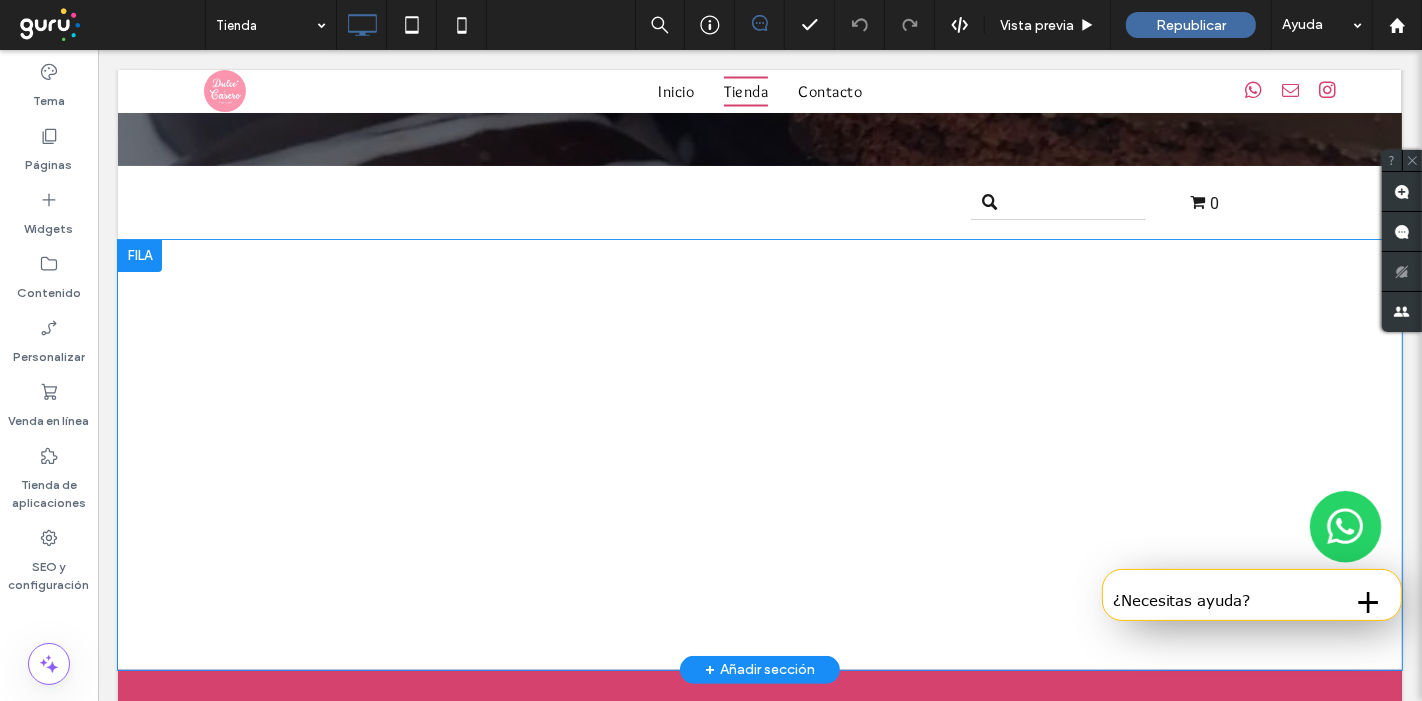 click on "+ Añadir sección" at bounding box center (759, 670) 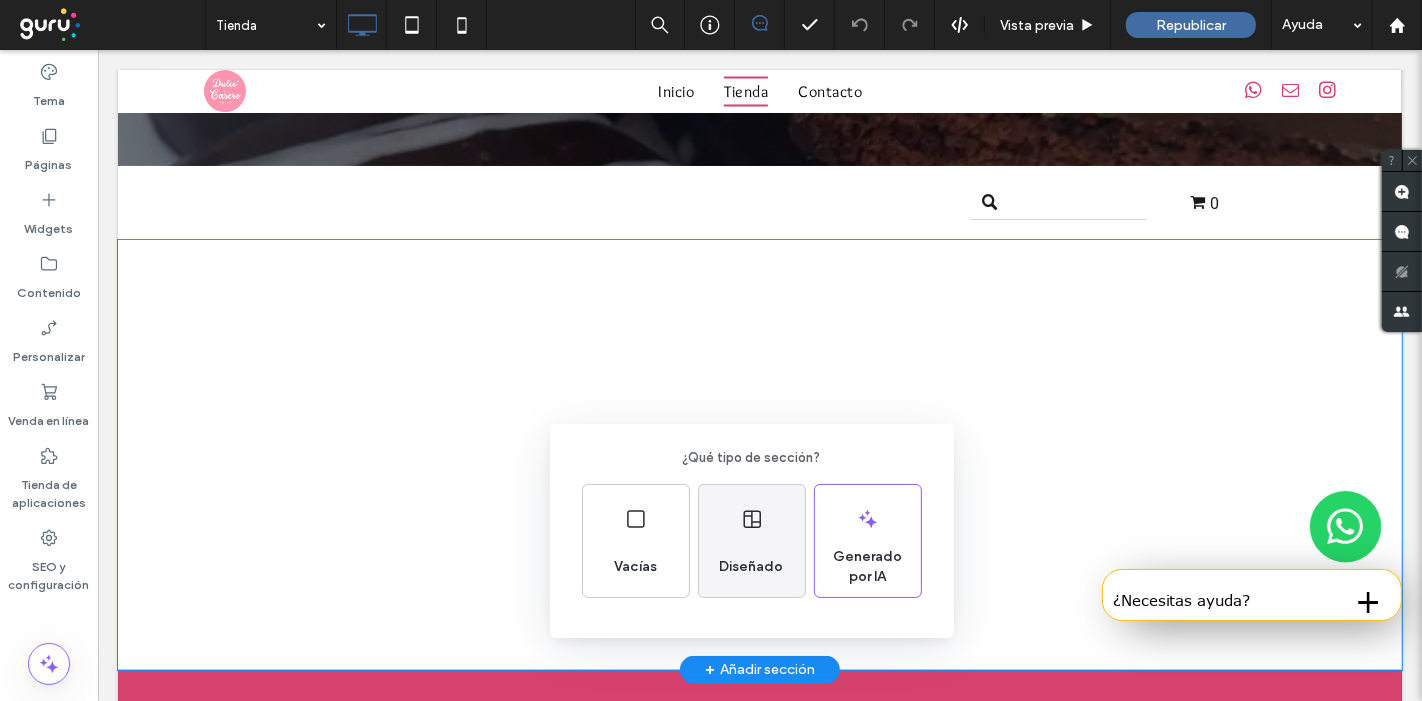 click on "Diseñado" at bounding box center [752, 567] 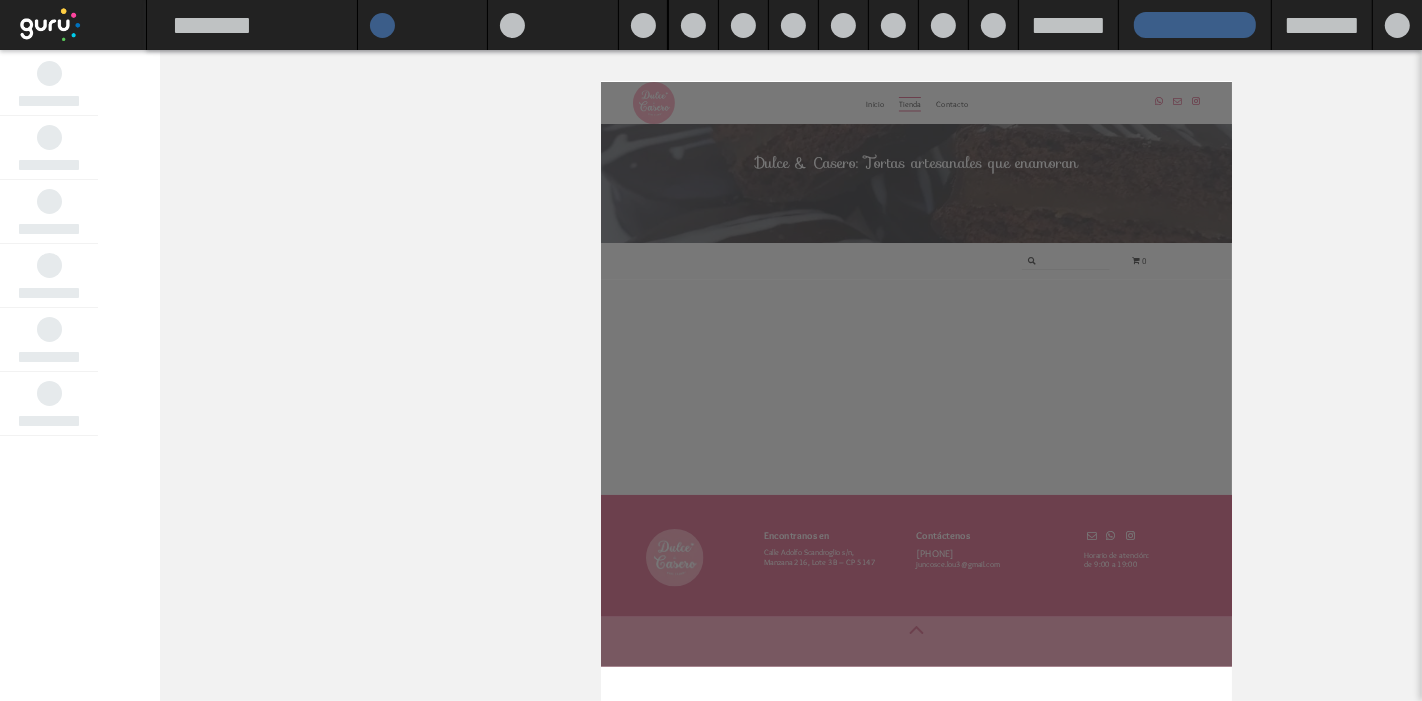 scroll, scrollTop: 82, scrollLeft: 0, axis: vertical 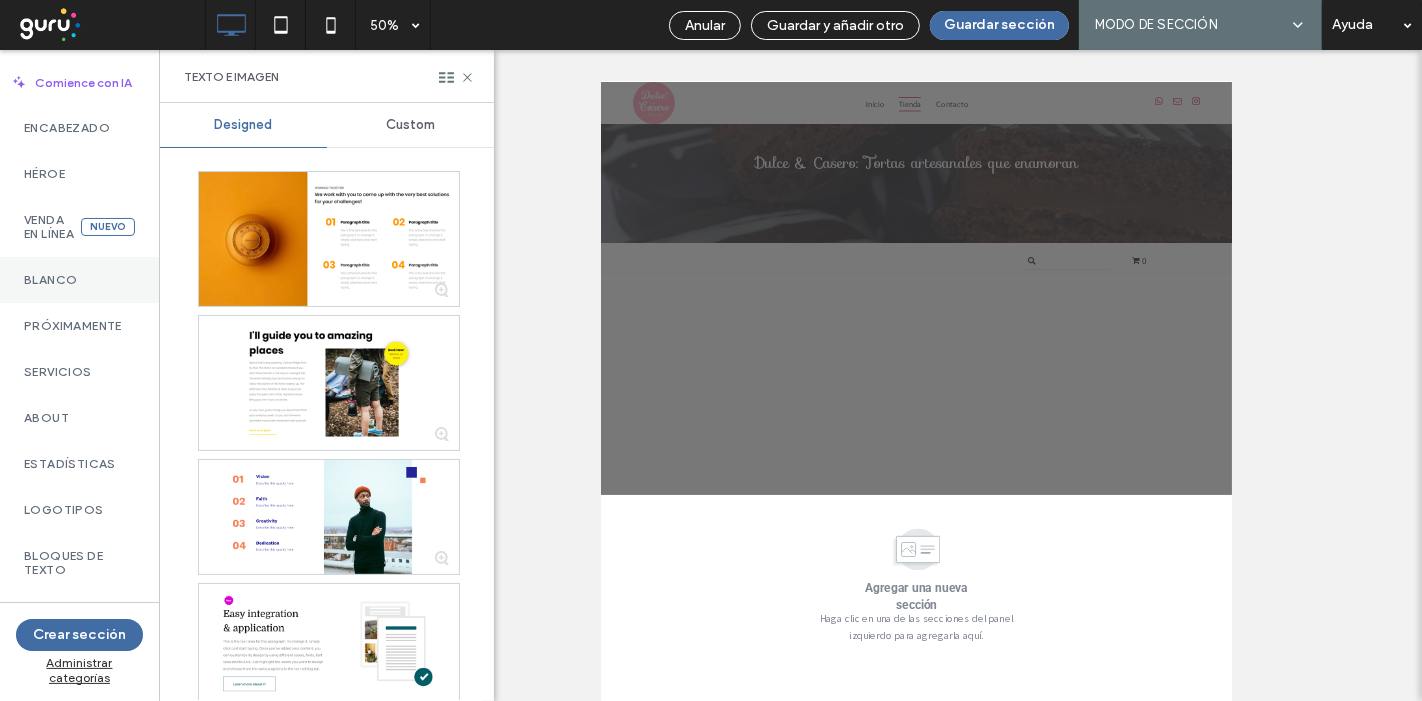 click on "Blanco" at bounding box center [79, 280] 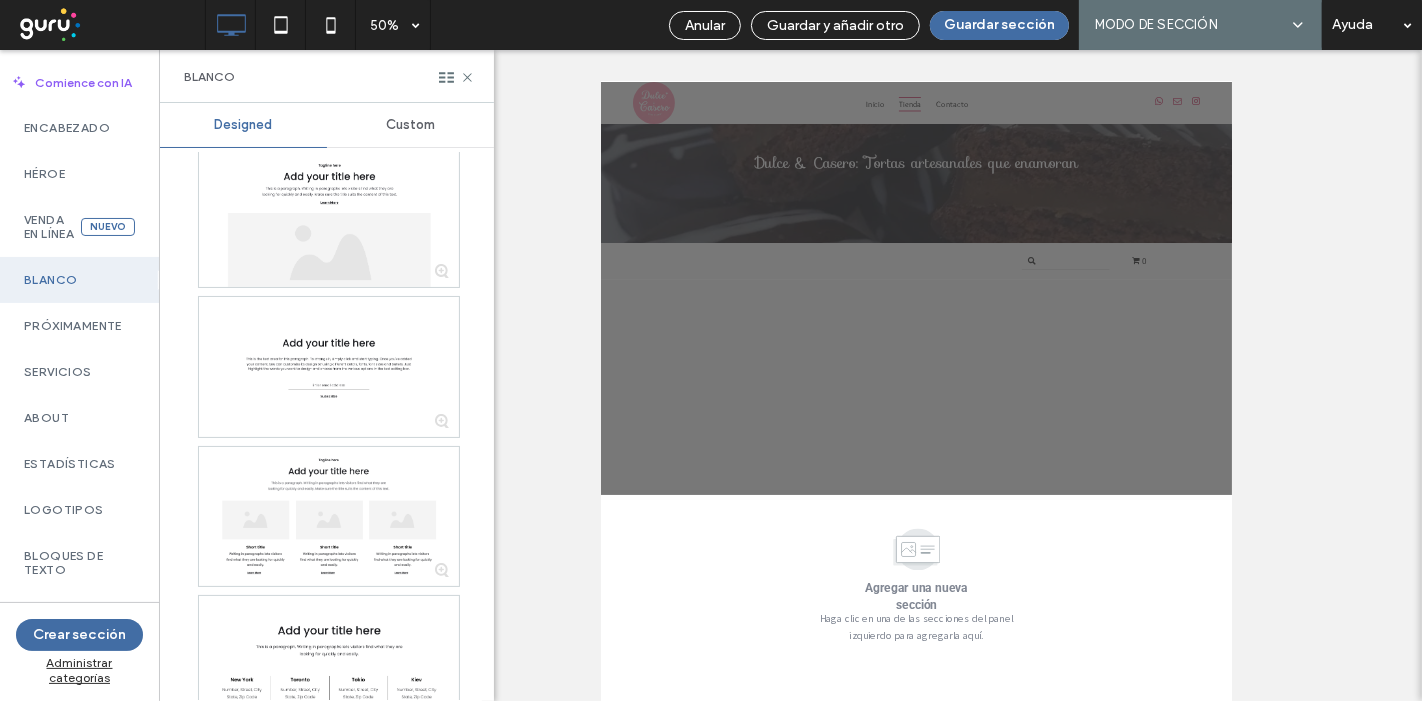 scroll, scrollTop: 73, scrollLeft: 0, axis: vertical 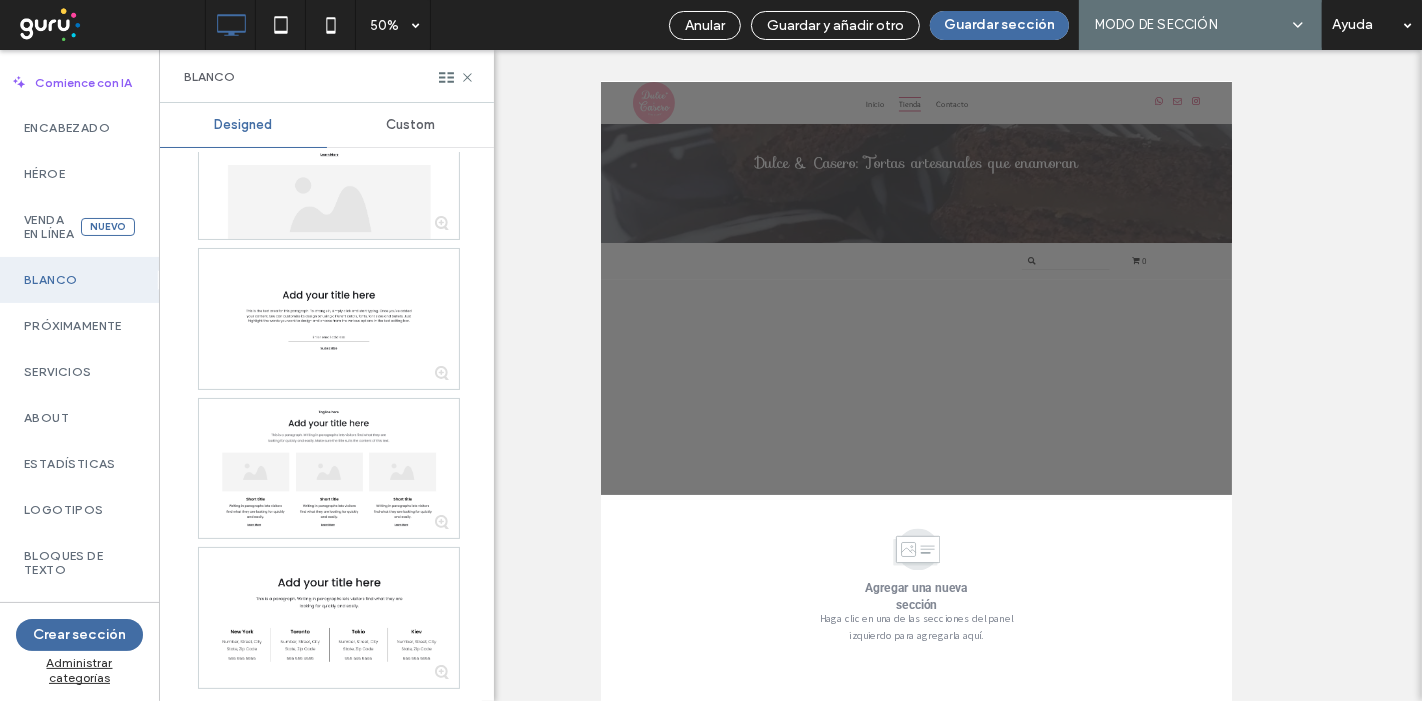 click on "Custom" at bounding box center [410, 125] 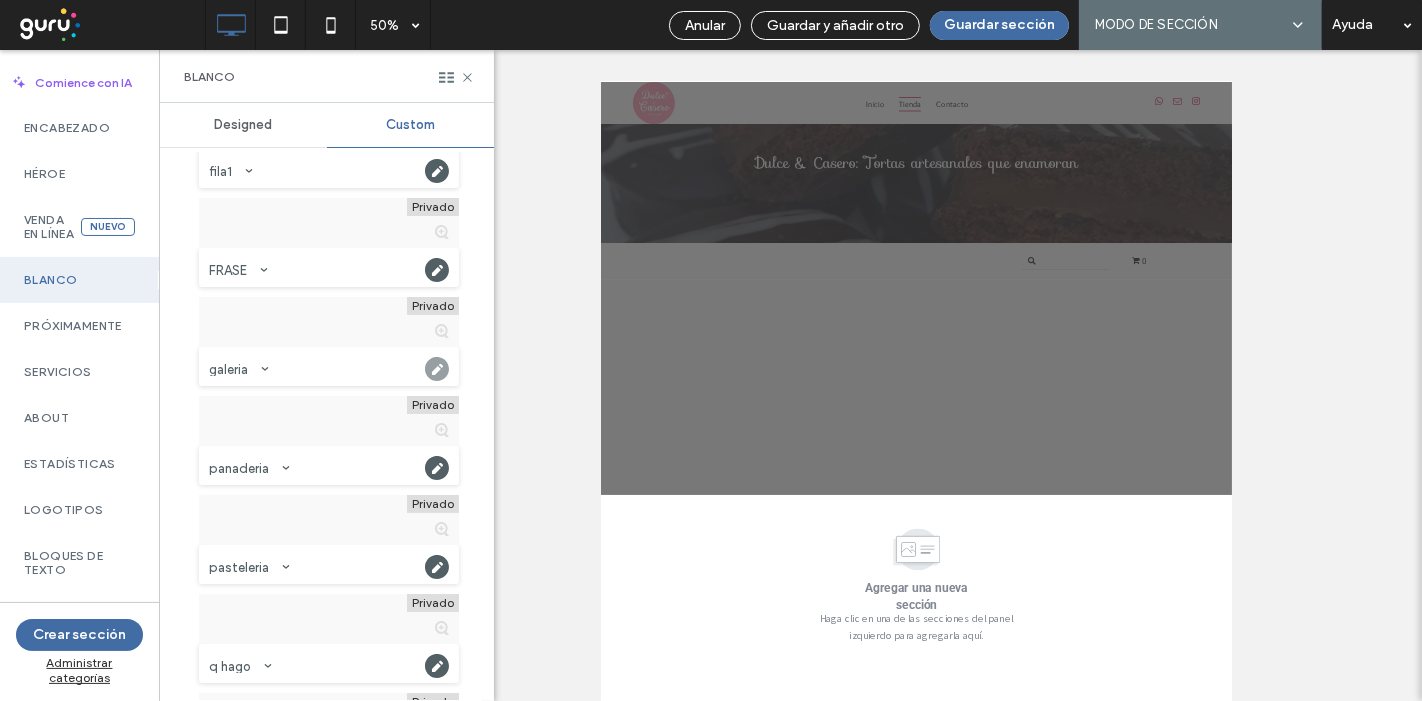click 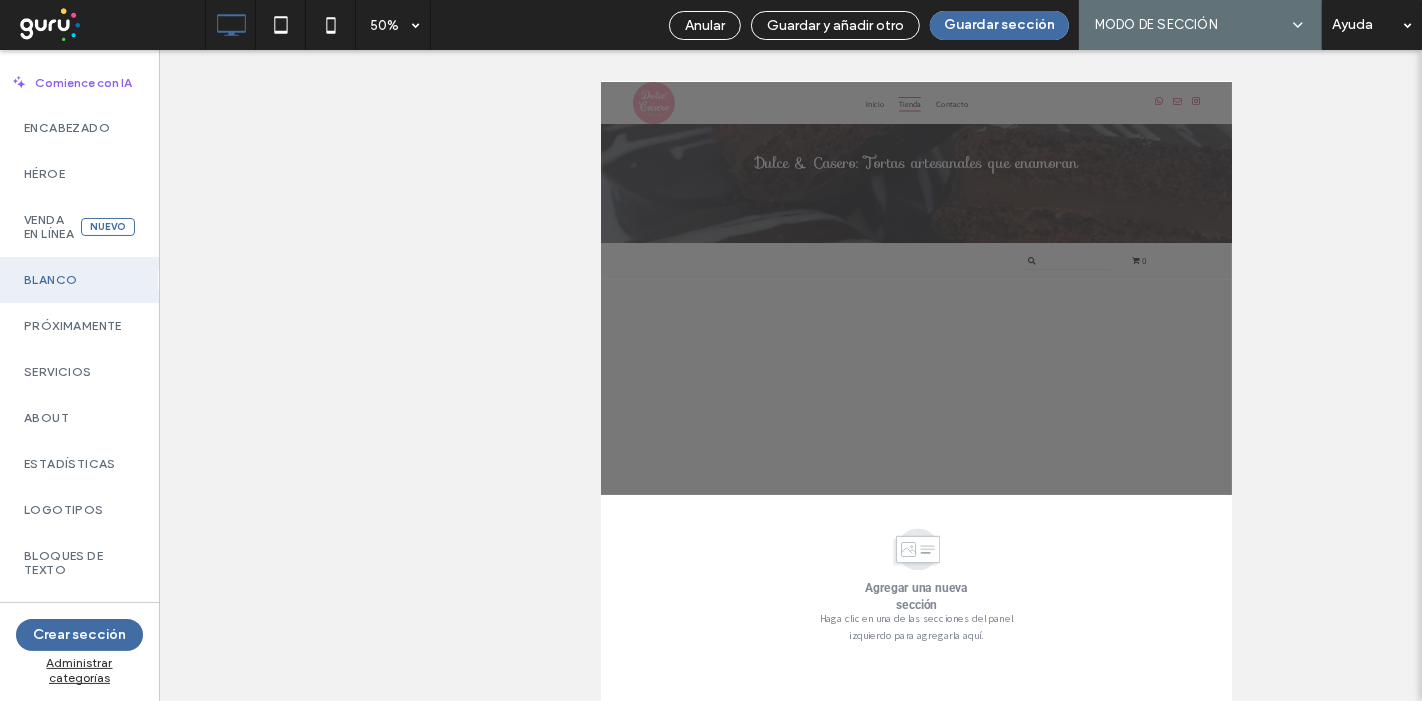 click on "Blanco" at bounding box center (79, 280) 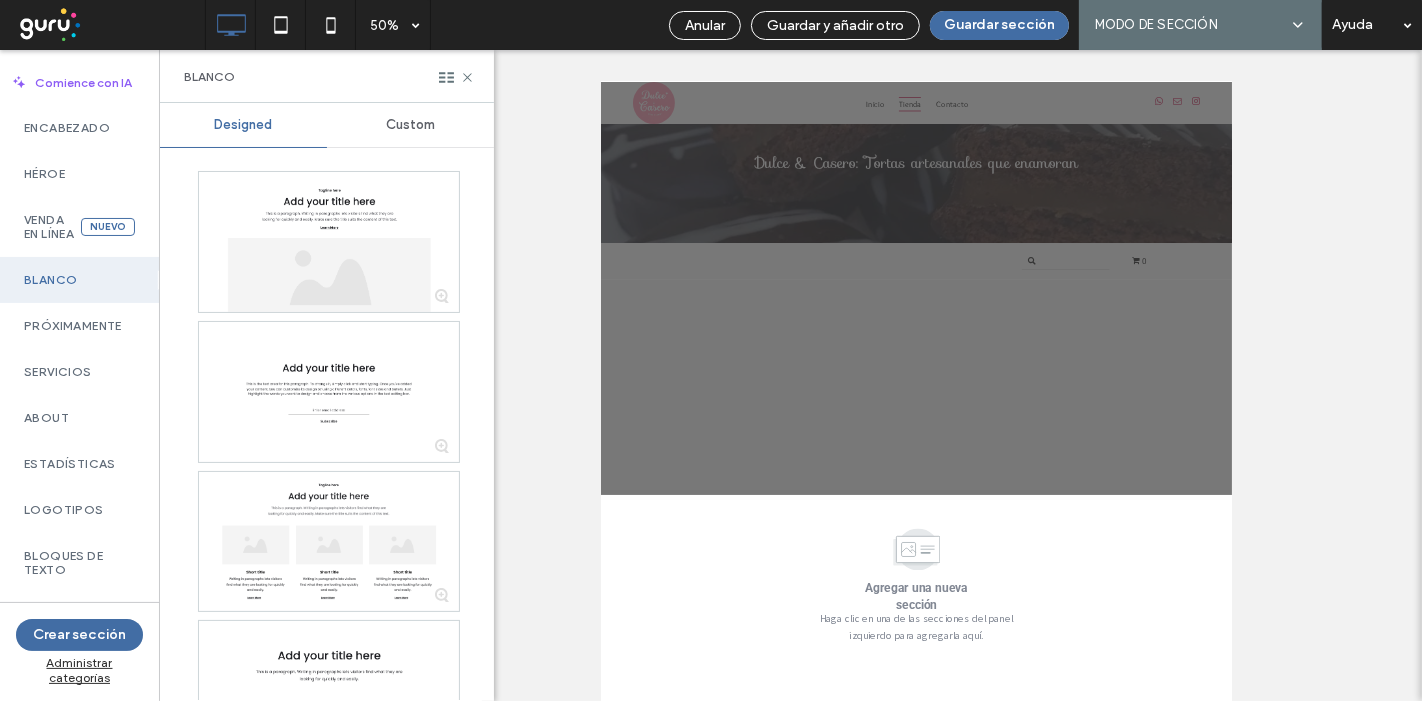 click on "Custom" at bounding box center [410, 125] 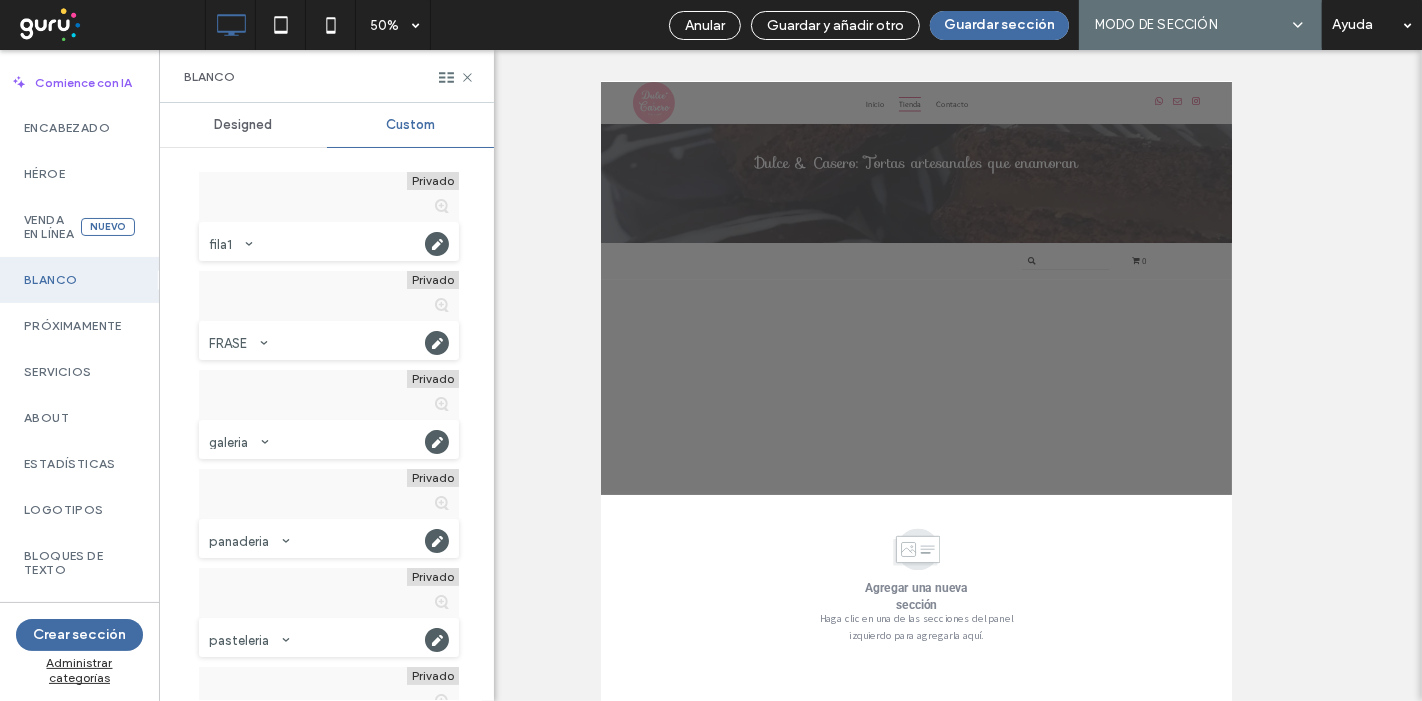 click at bounding box center [265, 442] 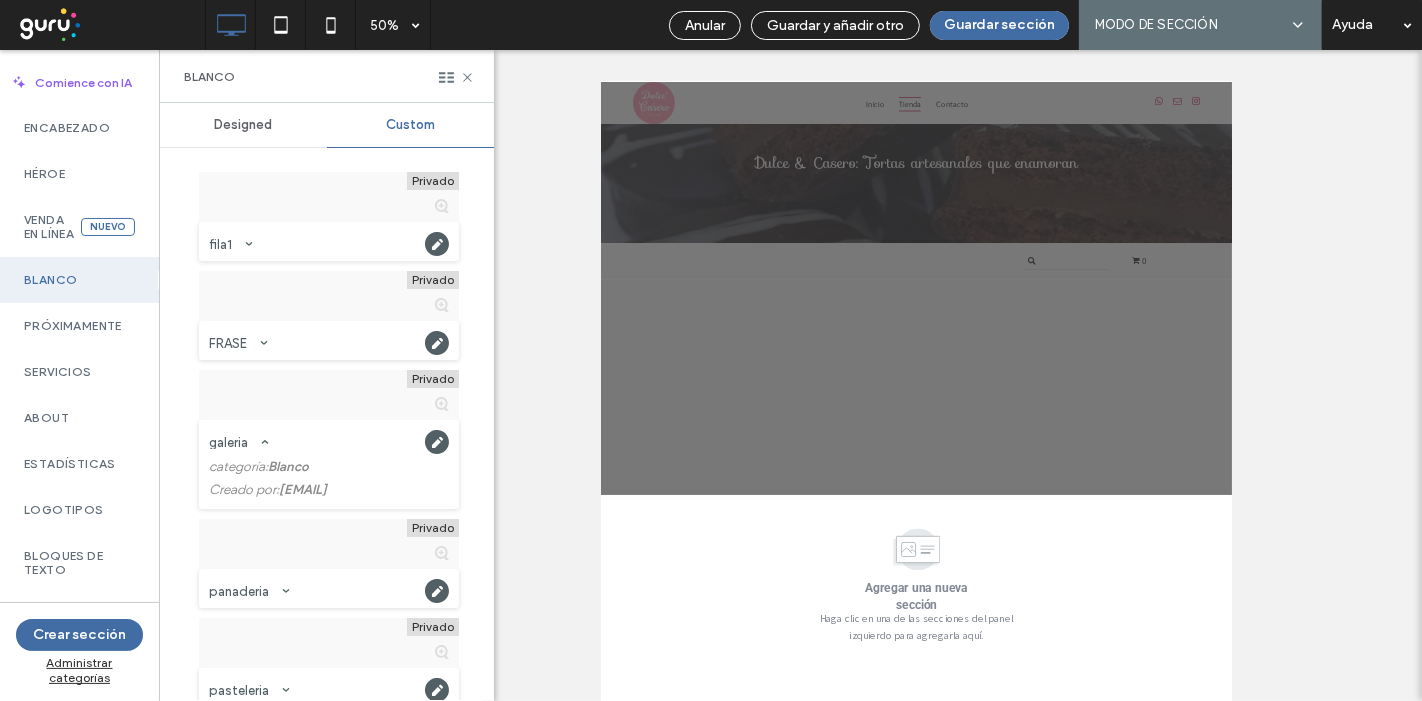 click on "Blanco" at bounding box center (288, 466) 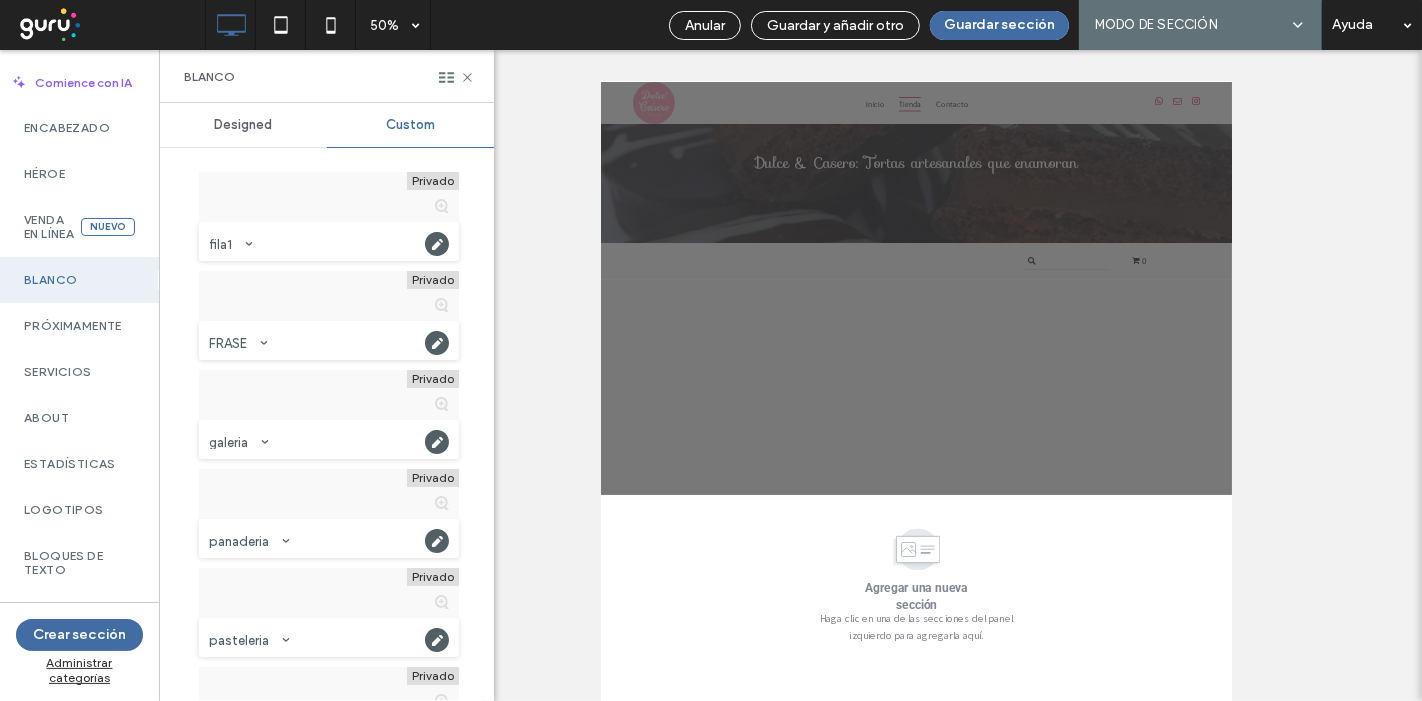 click on "galeria" at bounding box center [231, 442] 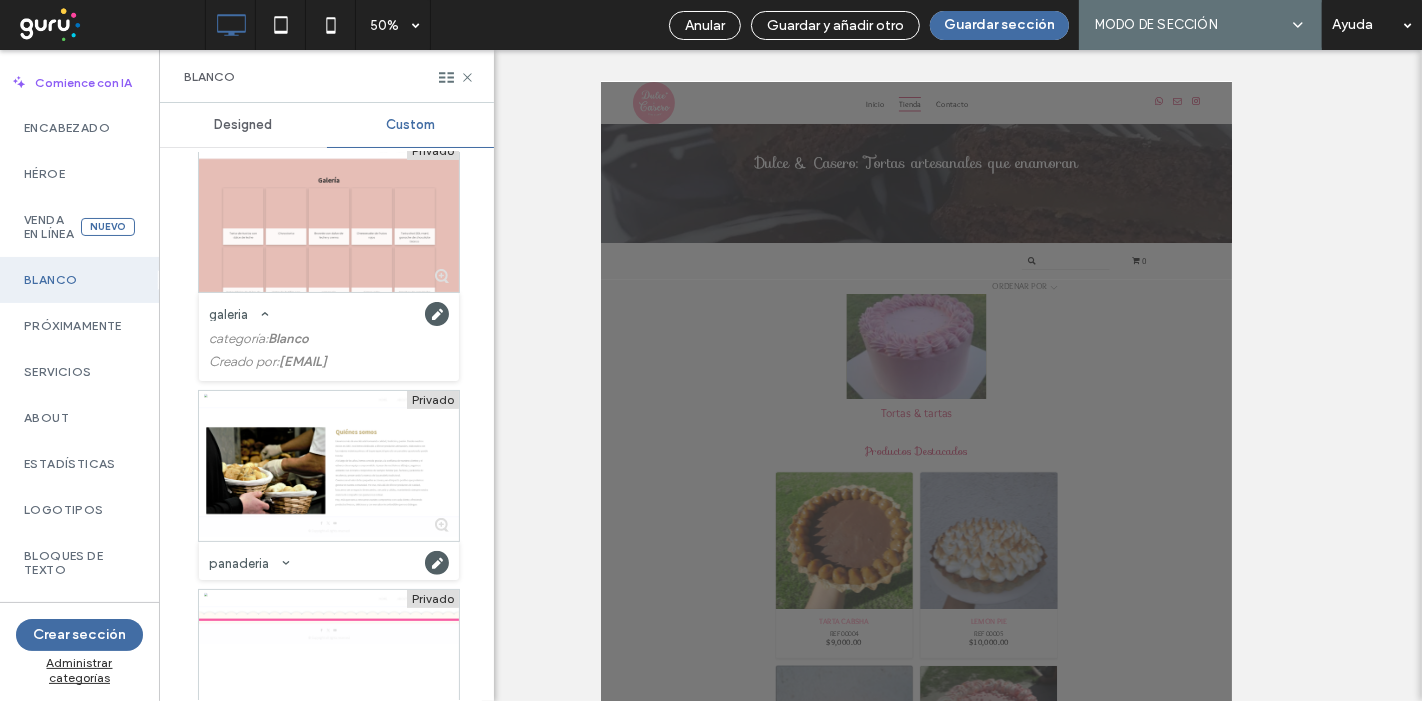 scroll, scrollTop: 342, scrollLeft: 0, axis: vertical 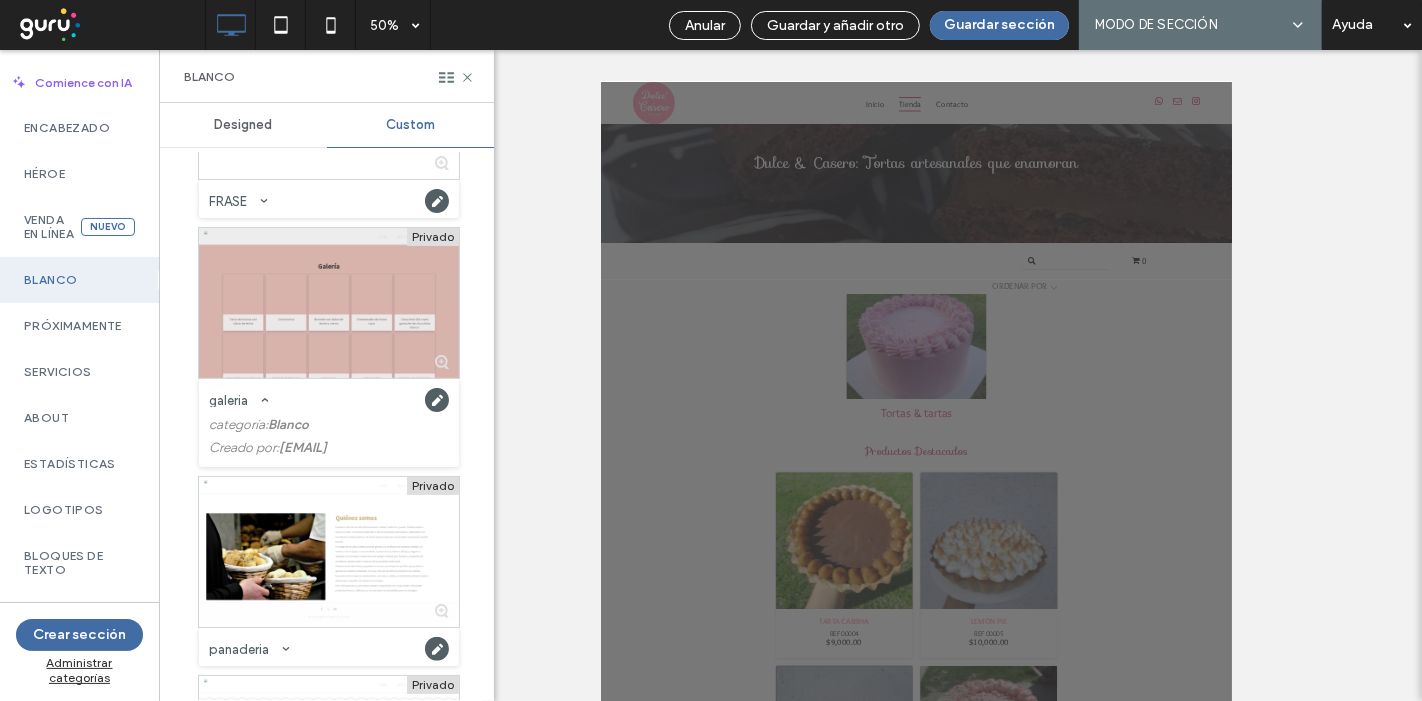 click at bounding box center [329, 303] 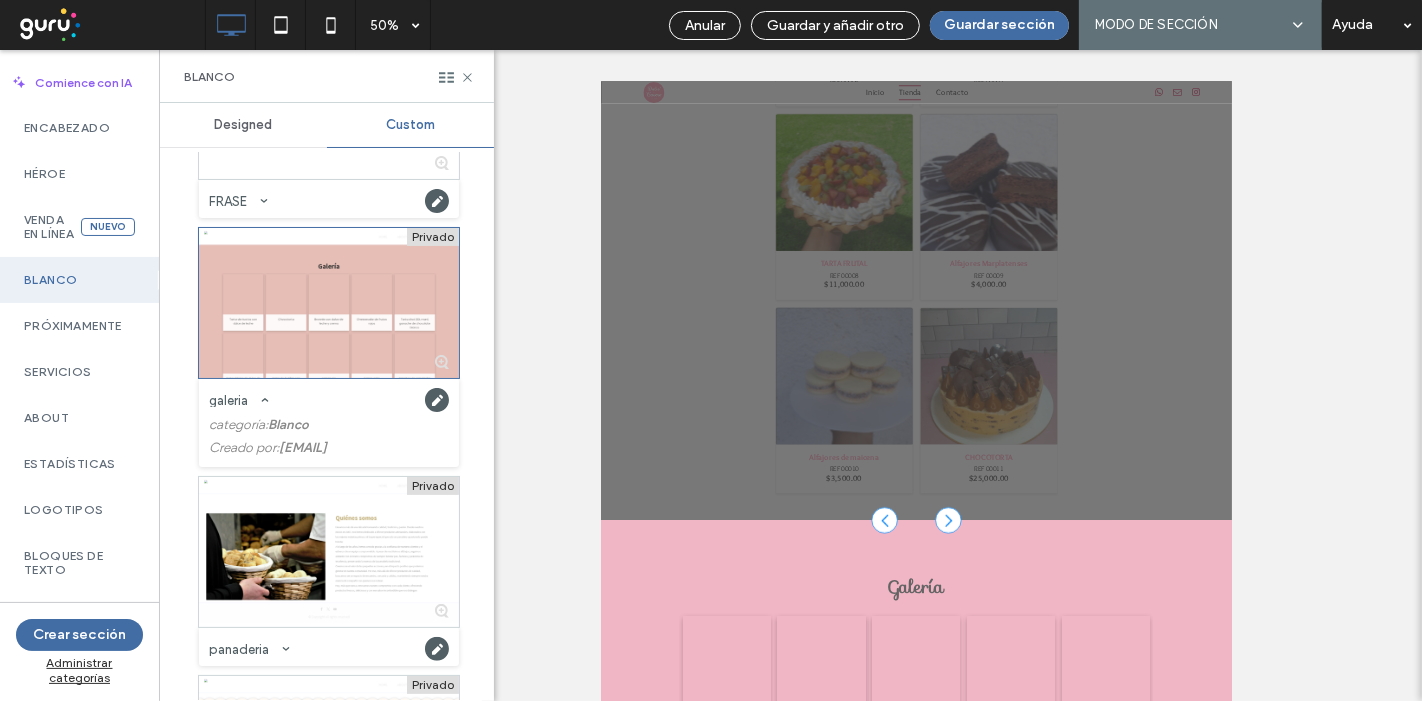 scroll, scrollTop: 1591, scrollLeft: 0, axis: vertical 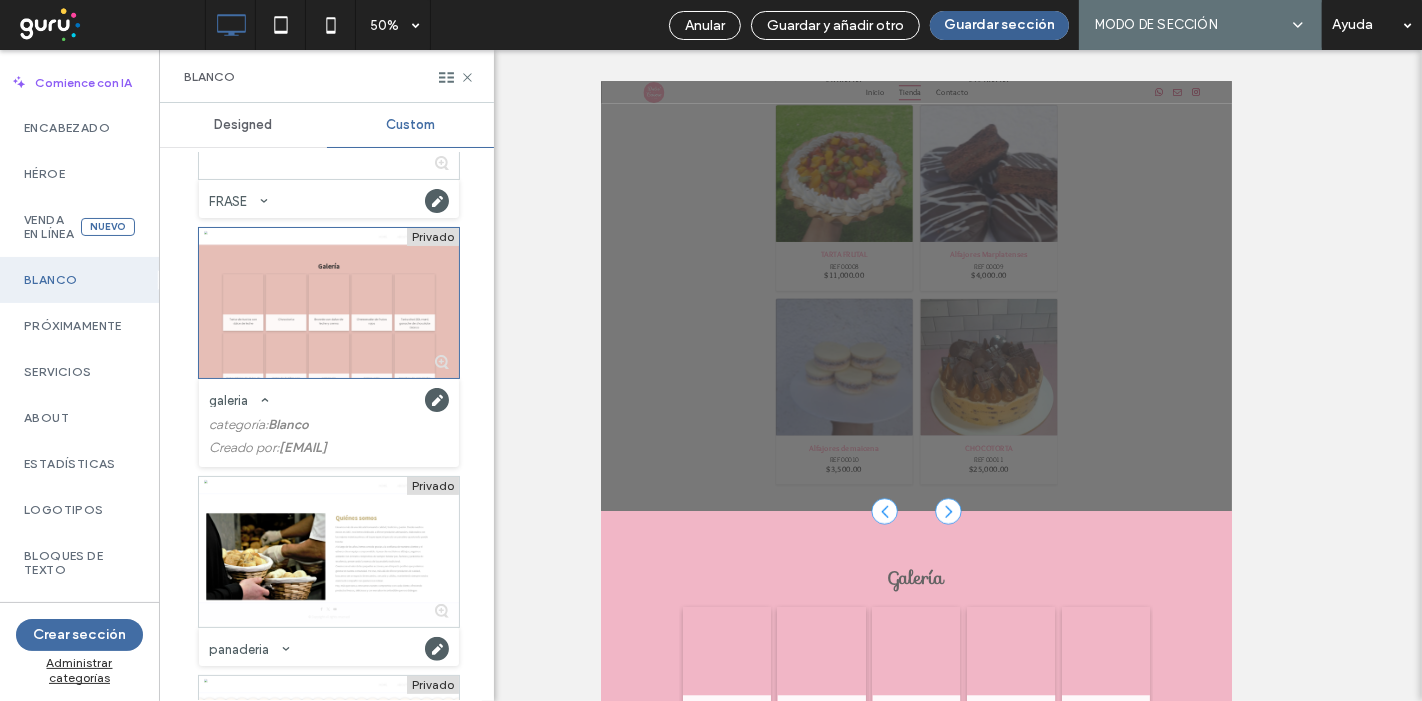click on "Guardar sección" at bounding box center (999, 25) 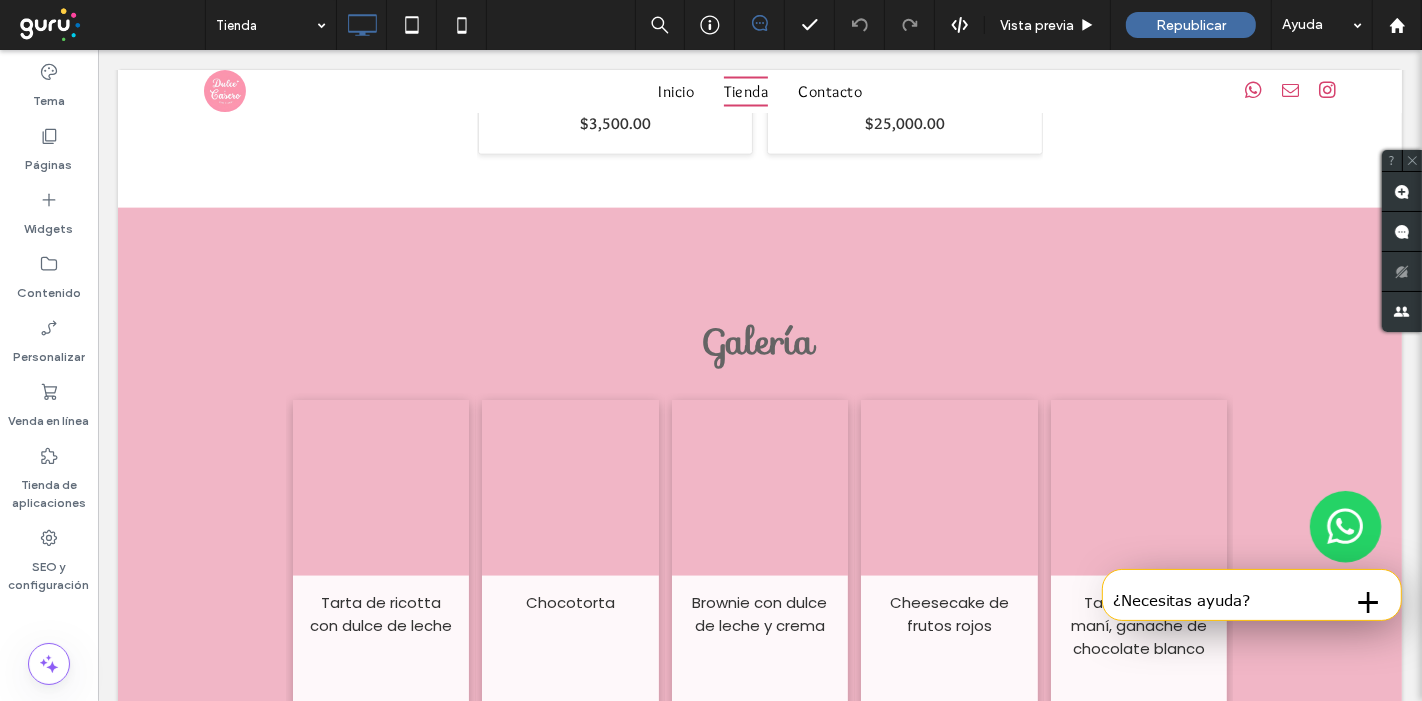 scroll, scrollTop: 2287, scrollLeft: 0, axis: vertical 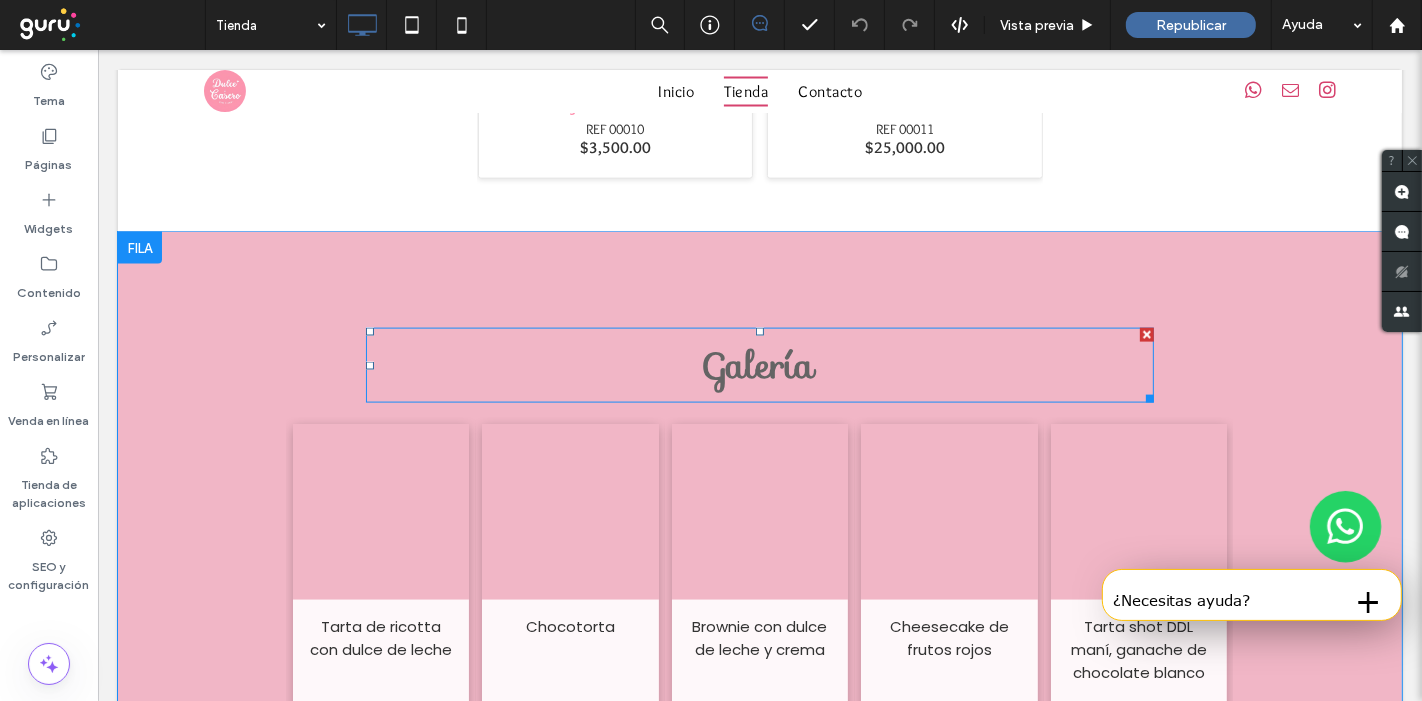 click on "Galería" at bounding box center [759, 365] 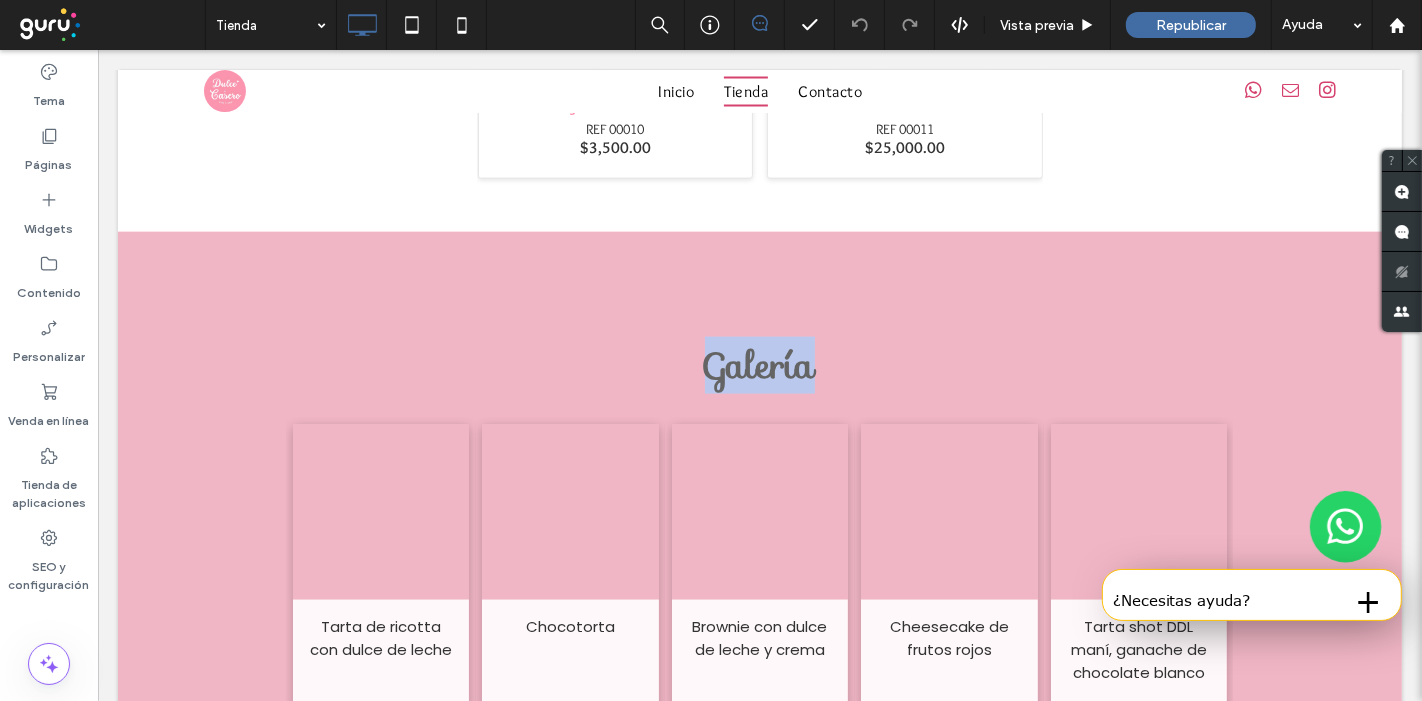 click on "Galería" at bounding box center [759, 365] 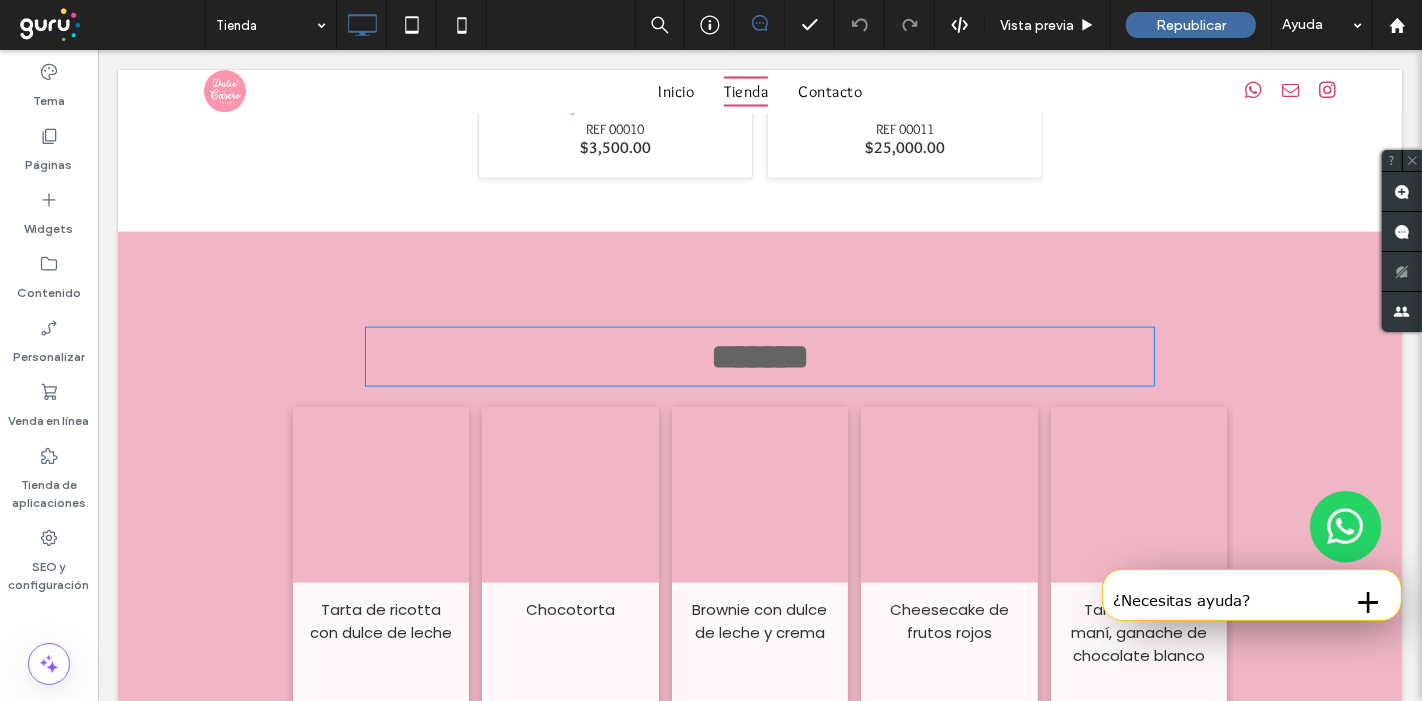 type on "*****" 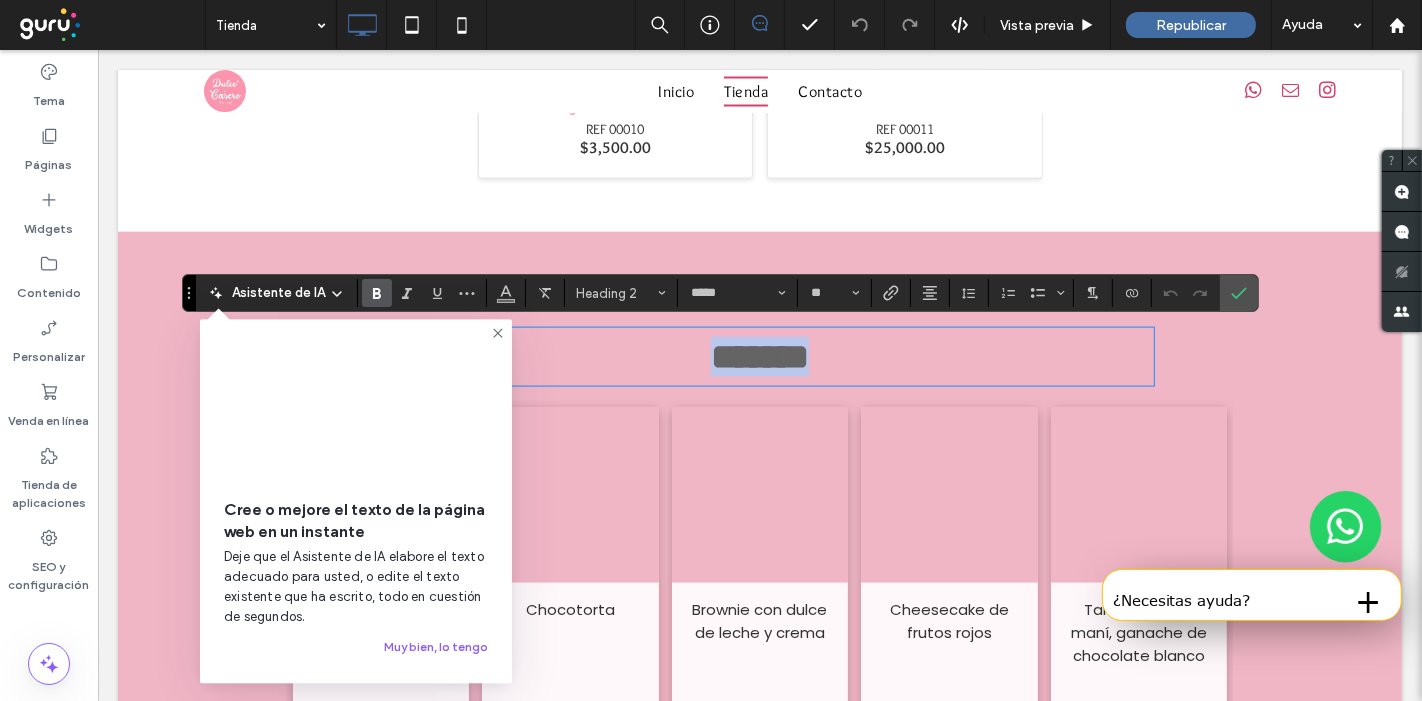 type 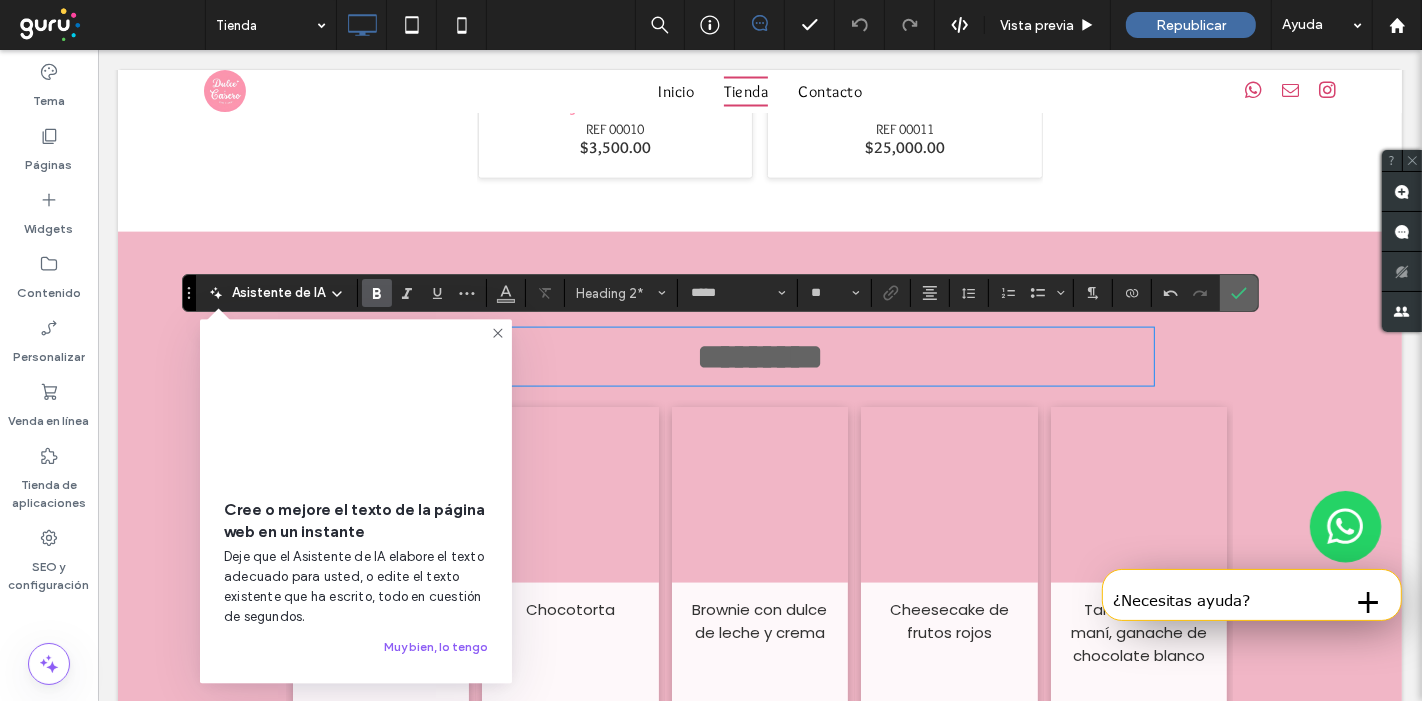 click 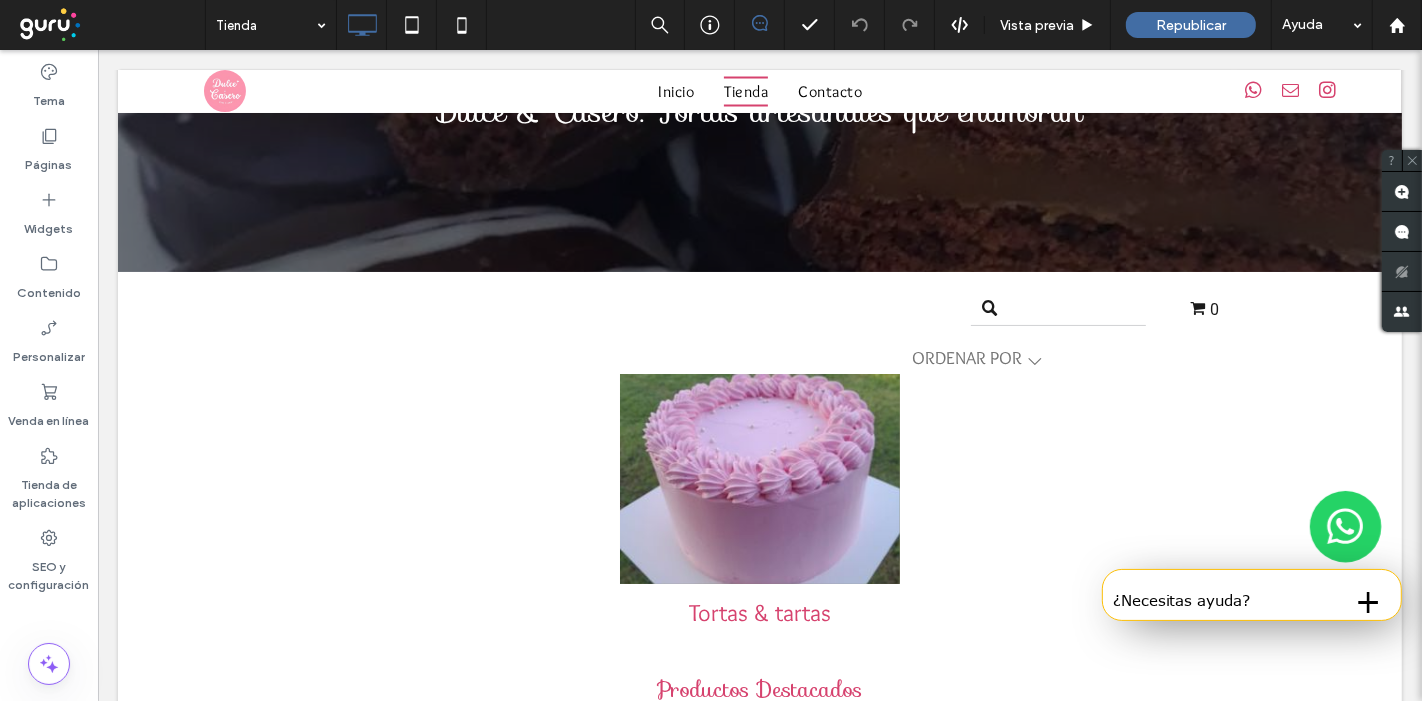 scroll, scrollTop: 0, scrollLeft: 0, axis: both 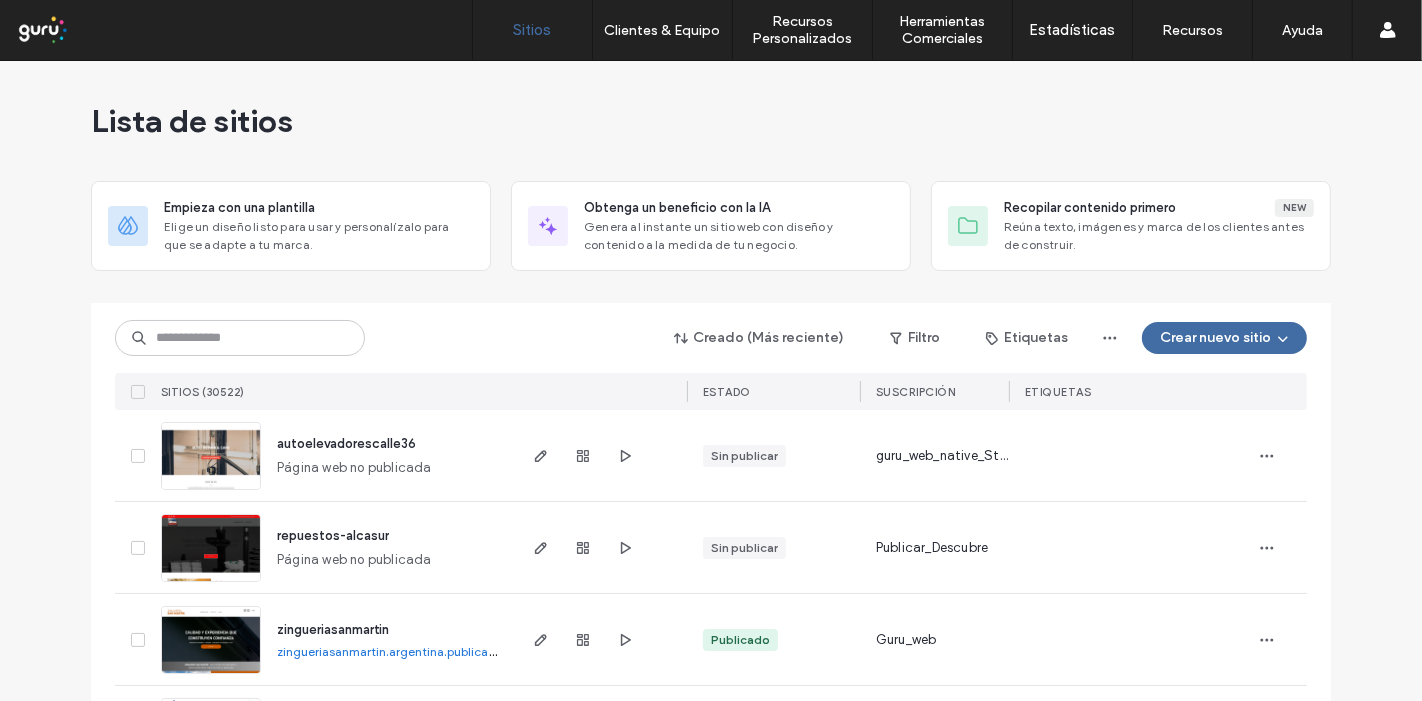 click on "SITIOS (30522) Lista de sitios Empieza con una plantilla Elige un diseño listo para usar y personalízalo para que se adapte a tu marca. Obtenga un beneficio con la IA Genera al instante un sitio web con diseño y contenido a la medida de tu negocio. Recopilar contenido primero New Reúna texto, imágenes y marca de los clientes antes de construir. Creado (Más reciente) Filtro Etiquetas Crear nuevo sitio SITIOS (30522) ESTADO Suscripción ETIQUETAS autoelevadorescalle36 Página web no publicada Sin publicar guru_web_native_Standard repuestos-alcasur Página web no publicada Sin publicar Publicar_Descubre zingueriasanmartin zingueriasanmartin.[STATE].publicar.guru Publicado Guru_web ponsoingeniero ponsoingeniero.[STATE].publicar.guru Publicado Publicar_Descubre farmacia-mendoza farmacia-mendoza.[STATE].publicar.guru Publicado guru_web_native_Standard pasteleriatere pasteleriatere.[STATE].publicar.guru Publicado Guru_web cristinamontero cristinamontero.[STATE].publicar.guru Publicado Guru_web Publicado Guru_web 1" at bounding box center (711, 3721) 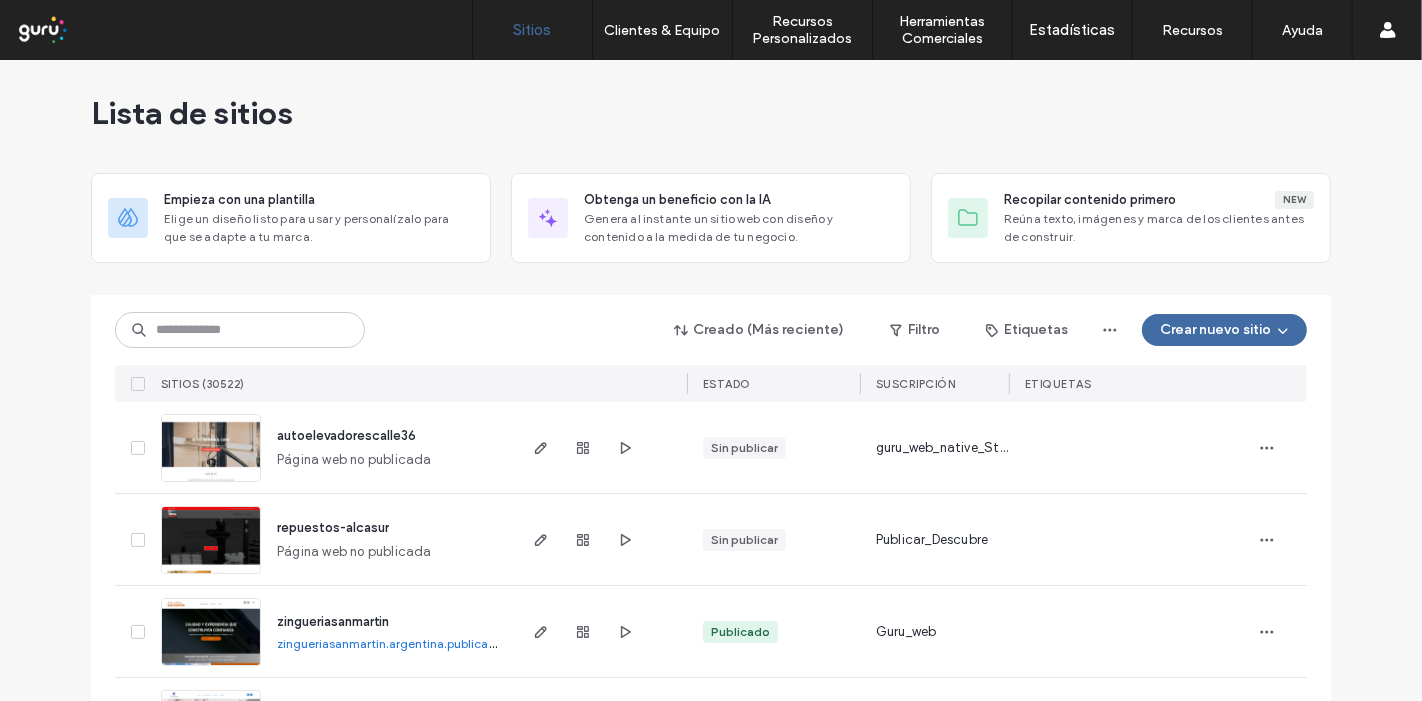scroll, scrollTop: 6, scrollLeft: 0, axis: vertical 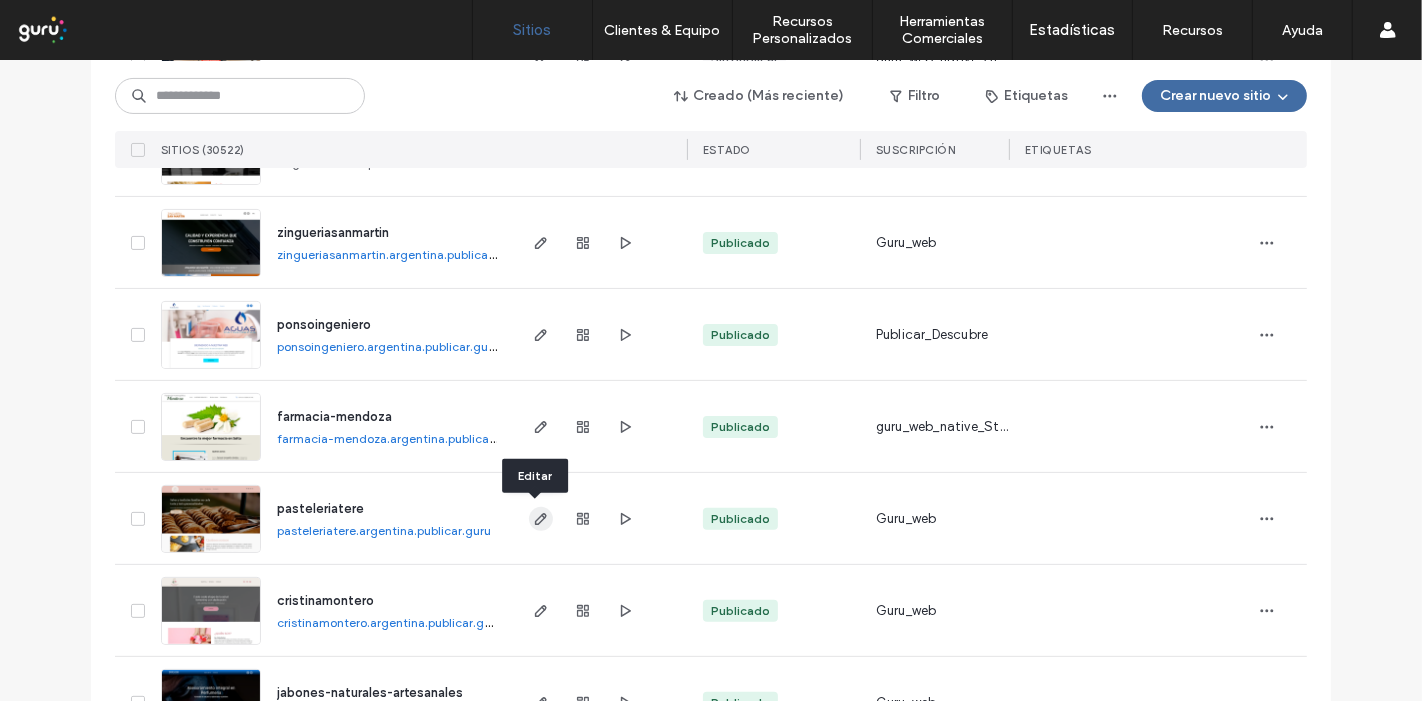 click at bounding box center [541, 519] 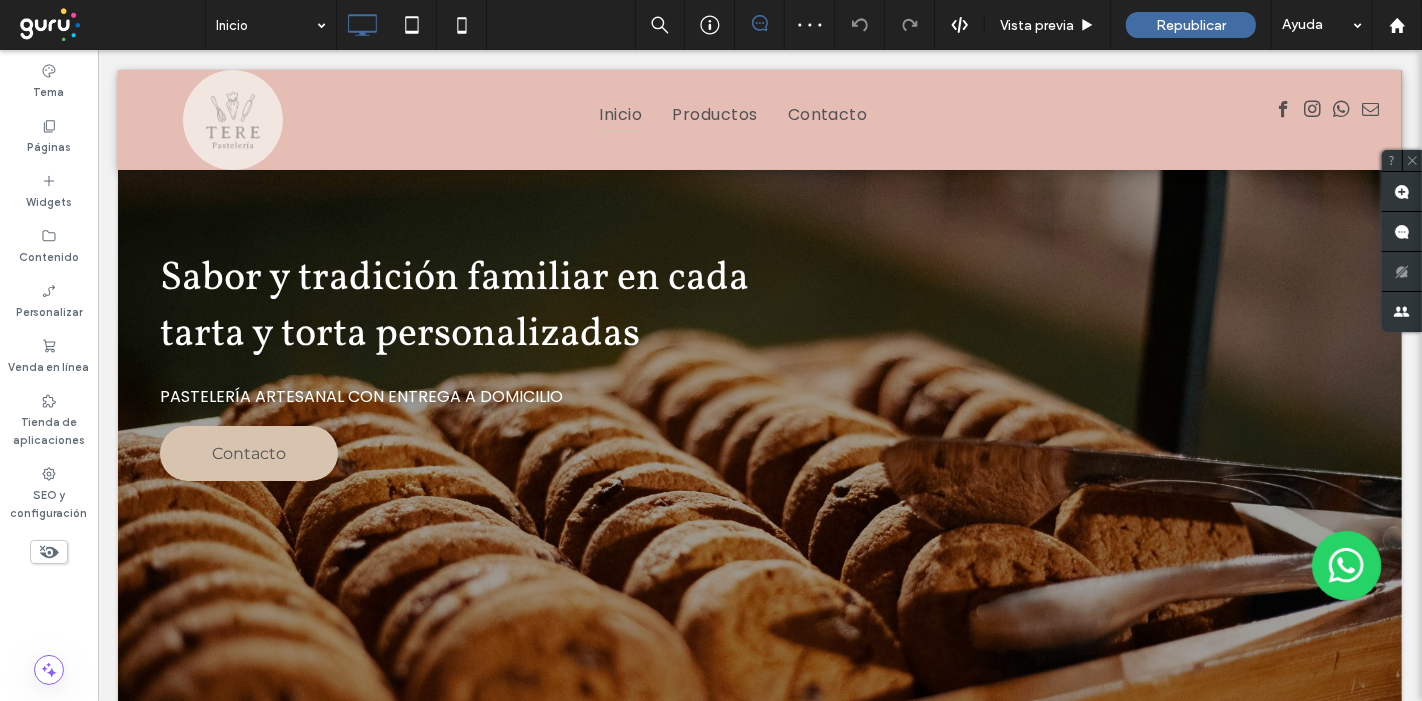 scroll, scrollTop: 0, scrollLeft: 0, axis: both 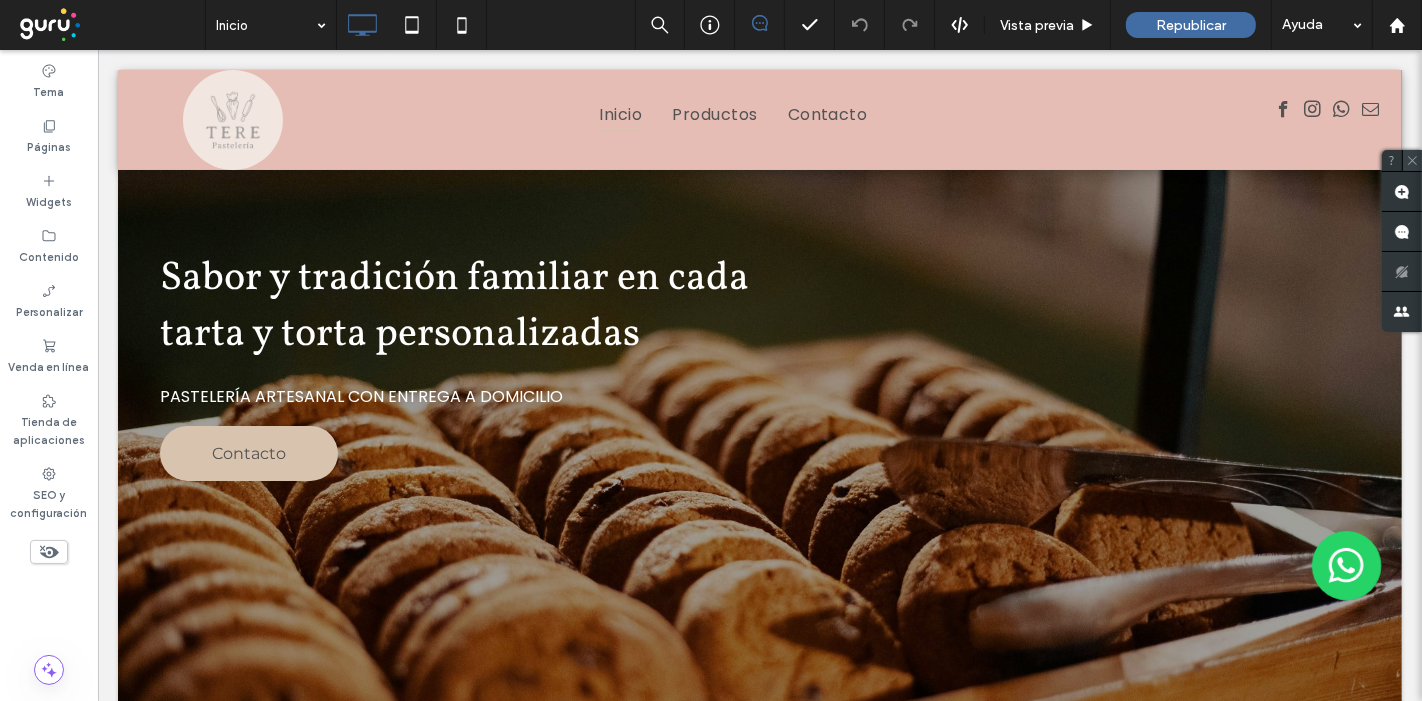click 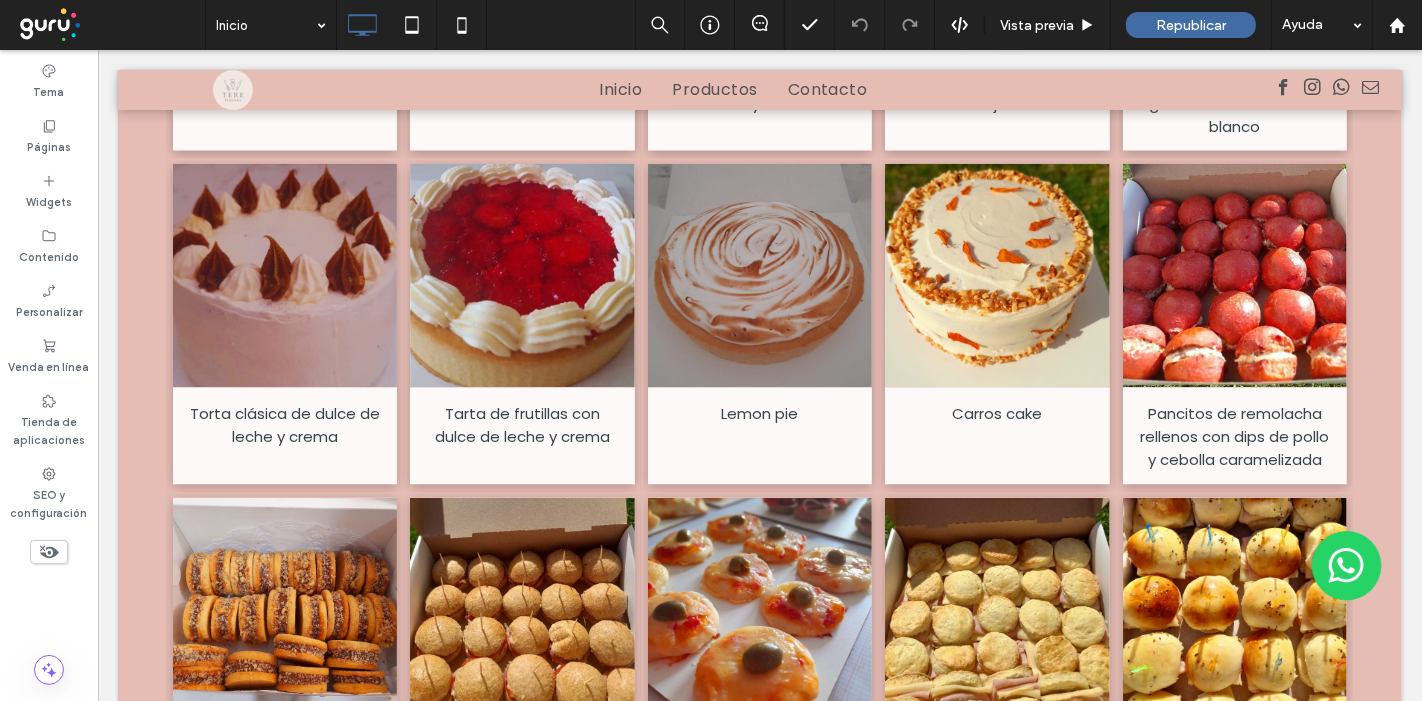 scroll, scrollTop: 2933, scrollLeft: 0, axis: vertical 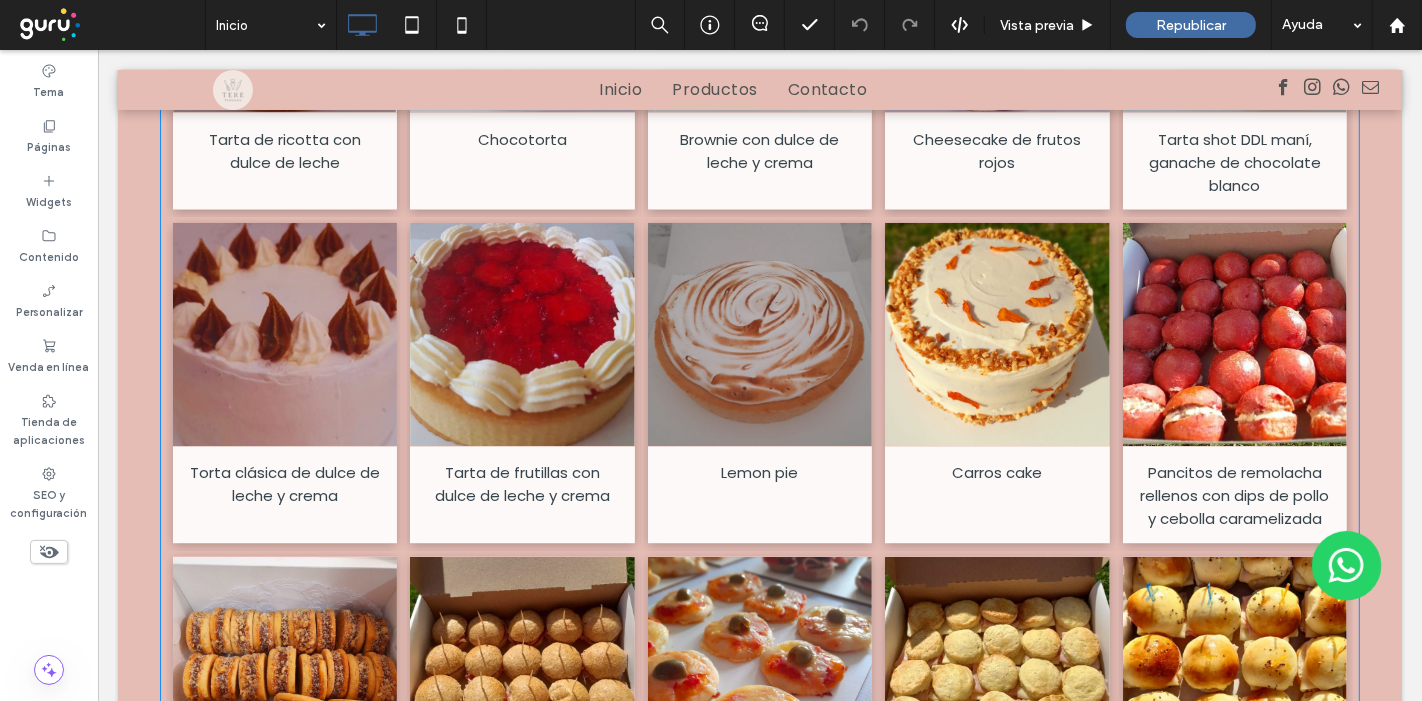 click at bounding box center (284, 335) 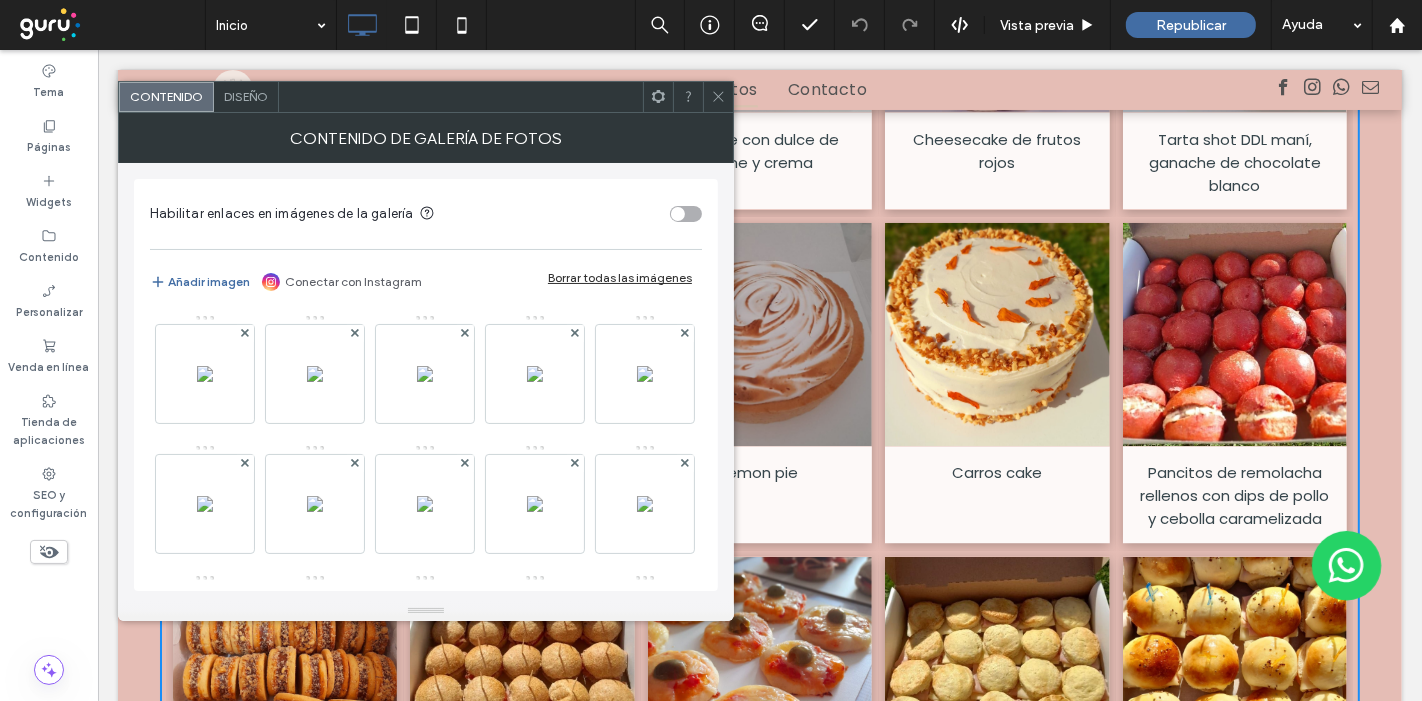 click 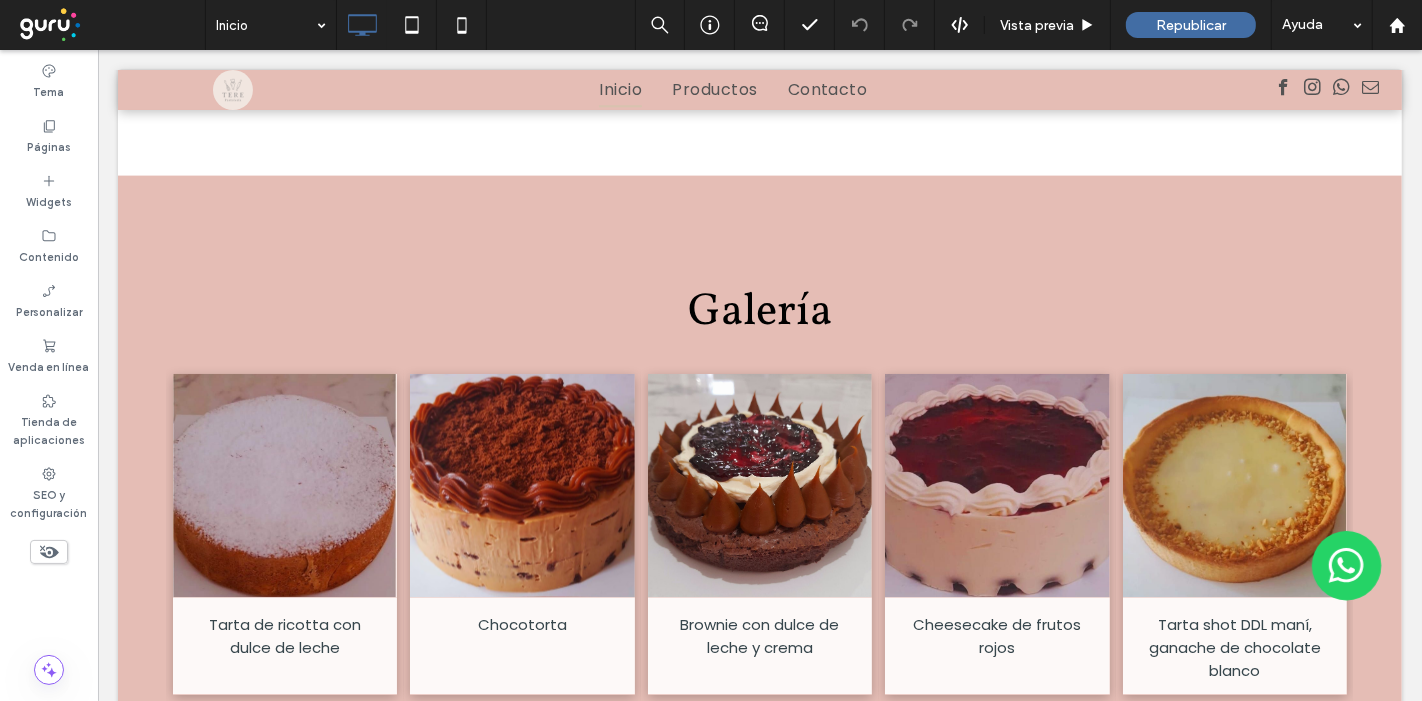 scroll, scrollTop: 2383, scrollLeft: 0, axis: vertical 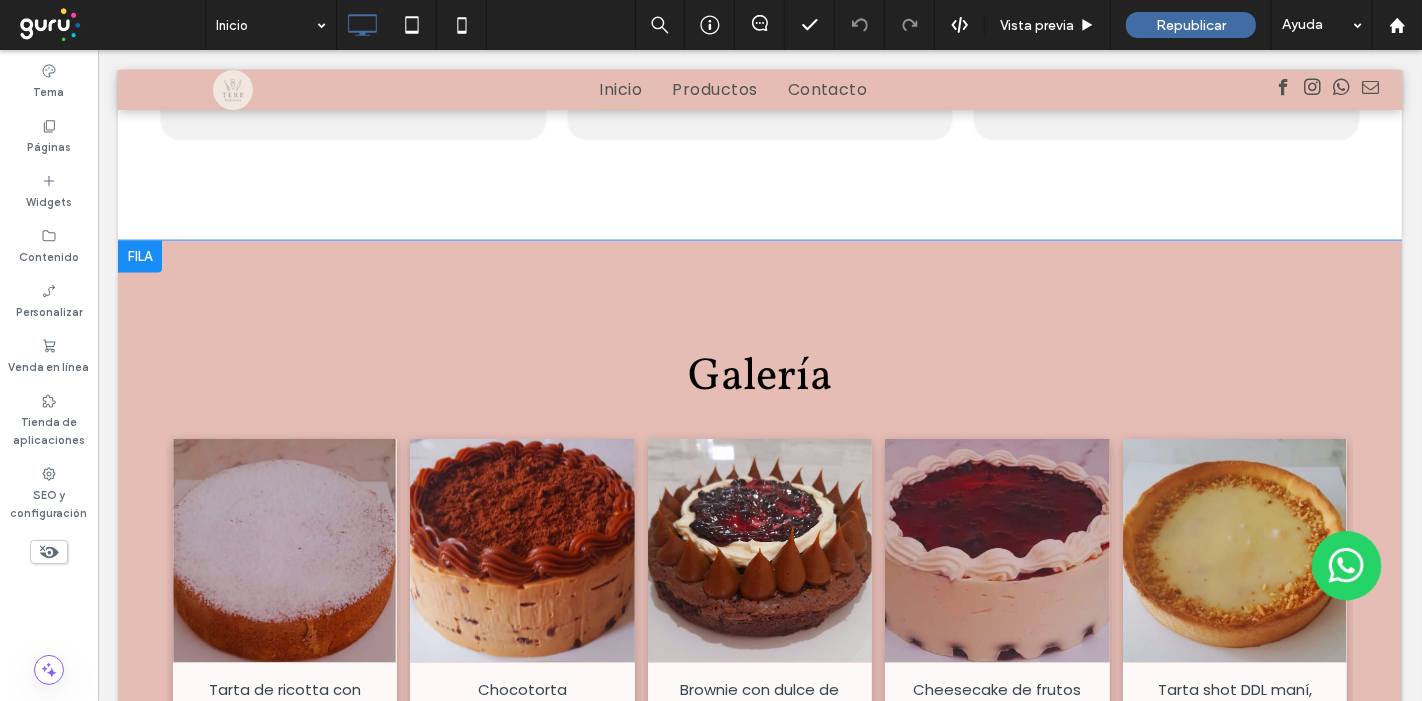 click on "Galería
Tarta de ricotta con dulce de leche
Button
Chocotorta
Button
Brownie con dulce de leche y crema
Button
Cheesecake de frutos rojos
Button
Tarta shot DDL maní, ganache de chocolate blanco
Button
Torta clásica de dulce de leche y crema
Button
Tarta de frutillas con dulce de leche y crema
Button
Lemon pie
Button
Carros cake
Button
Pancitos de remolacha rellenos  con dips de pollo y cebolla caramelizada
Button
Alfajores de nuez" at bounding box center [759, 1016] 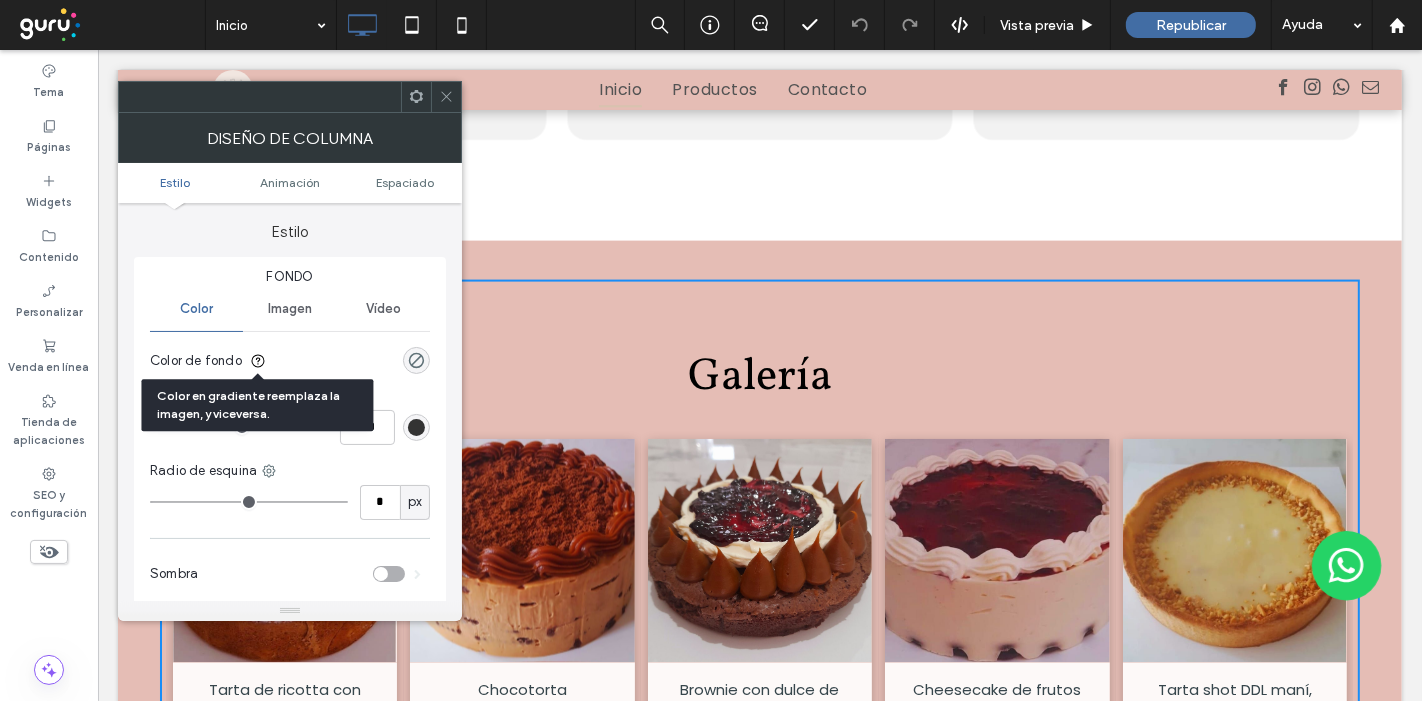 click 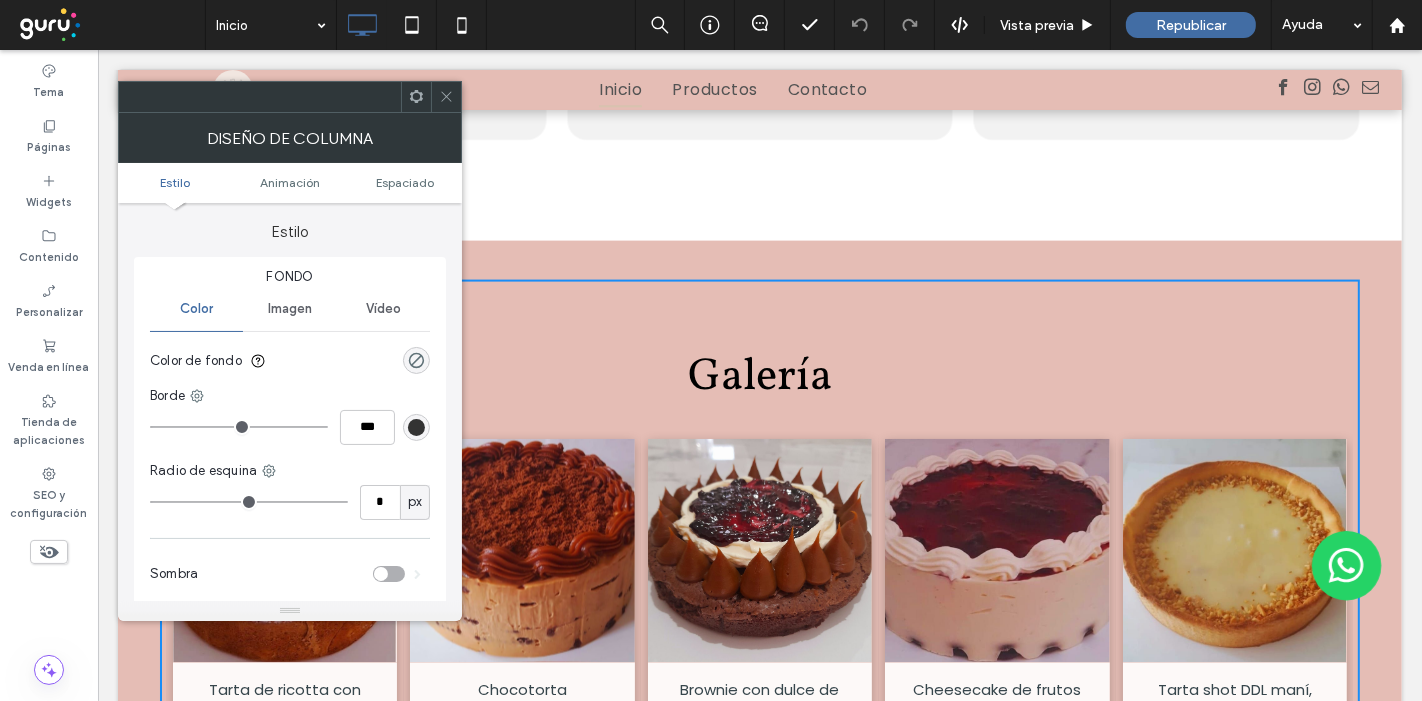 click at bounding box center [446, 97] 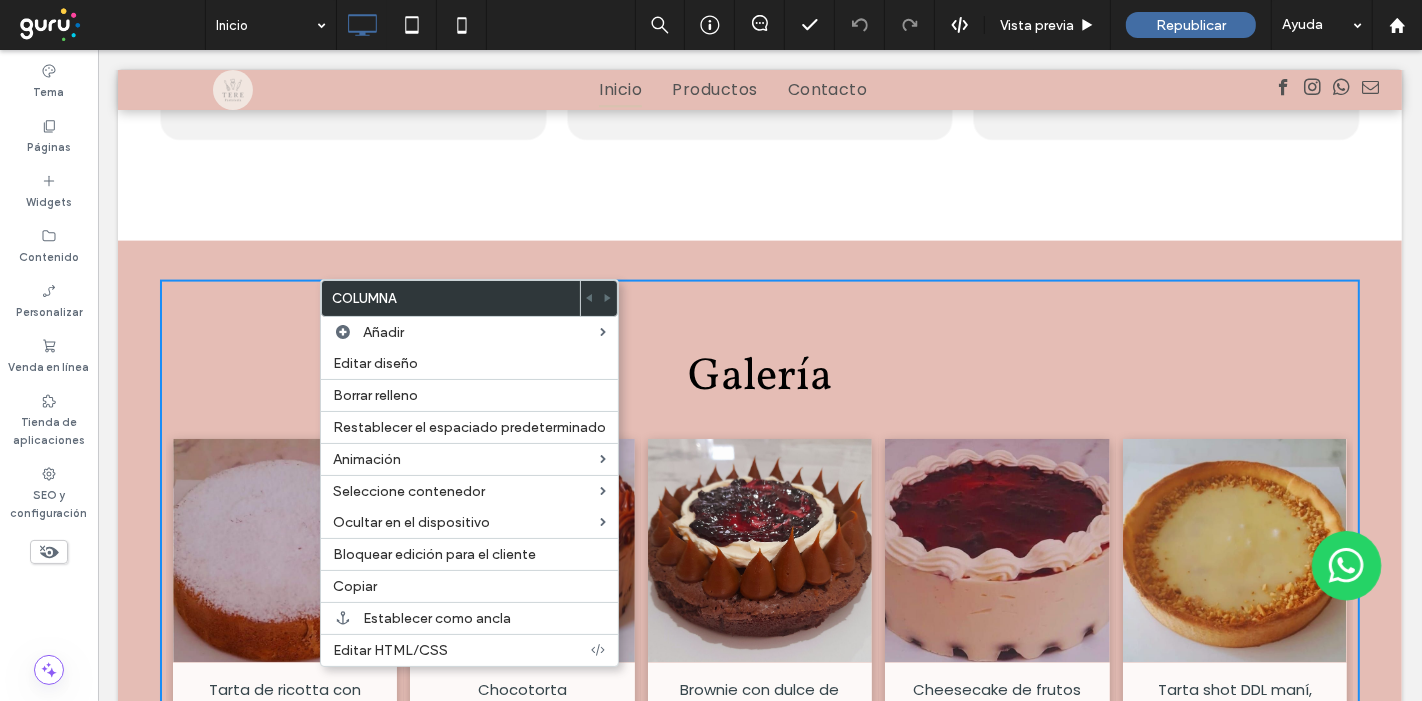 click on "Galería
Tarta de ricotta con dulce de leche
Button
Chocotorta
Button
Brownie con dulce de leche y crema
Button
Cheesecake de frutos rojos
Button
Tarta shot DDL maní, ganache de chocolate blanco
Button
Torta clásica de dulce de leche y crema
Button
Tarta de frutillas con dulce de leche y crema
Button
Lemon pie
Button
Carros cake
Button
Pancitos de remolacha rellenos  con dips de pollo y cebolla caramelizada
Button
Alfajores de nuez" at bounding box center [759, 1016] 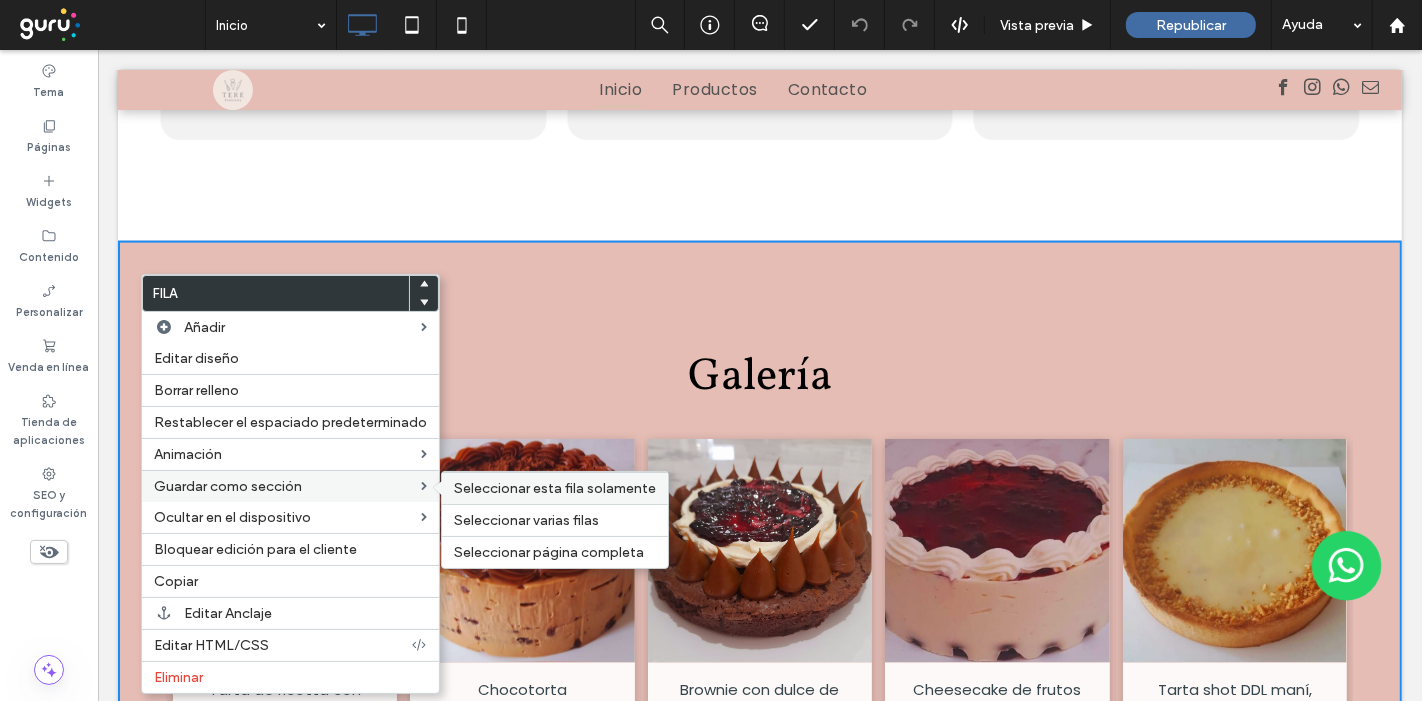click on "Seleccionar esta fila solamente" at bounding box center [555, 488] 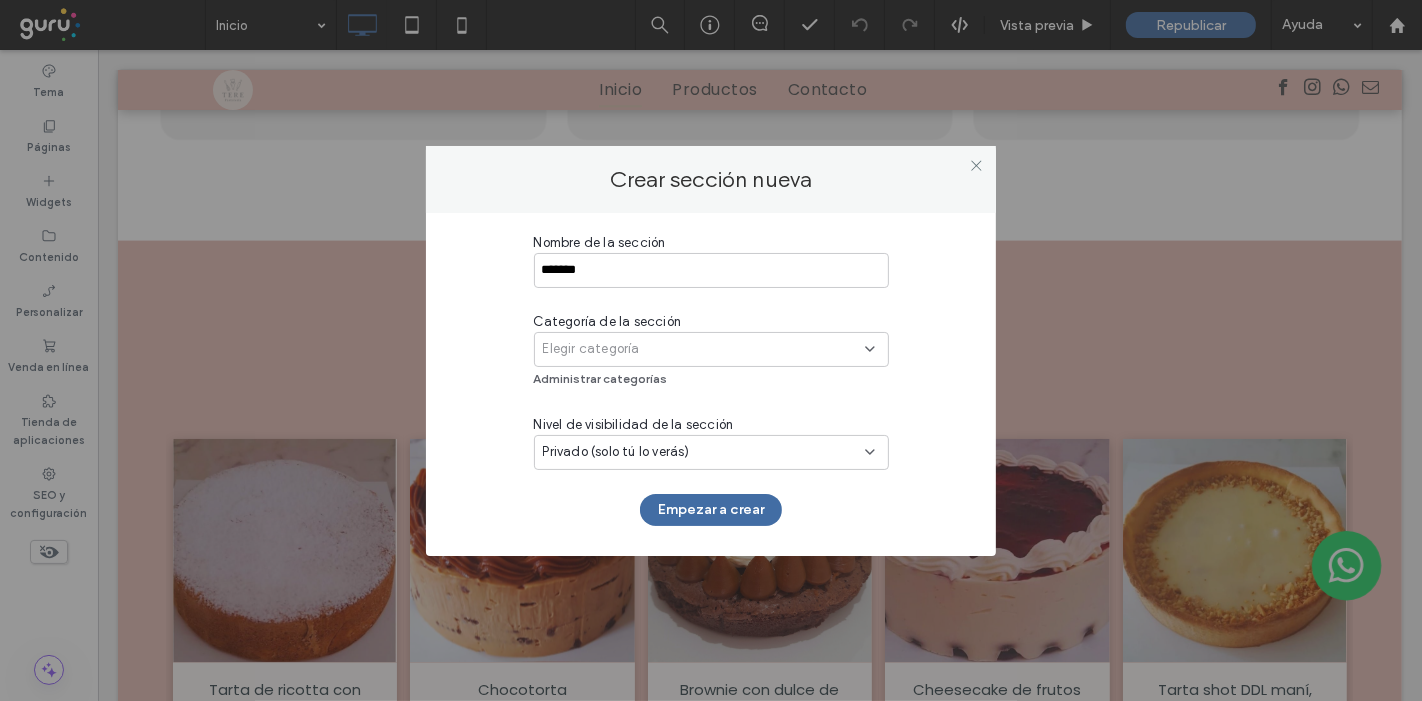 type on "*******" 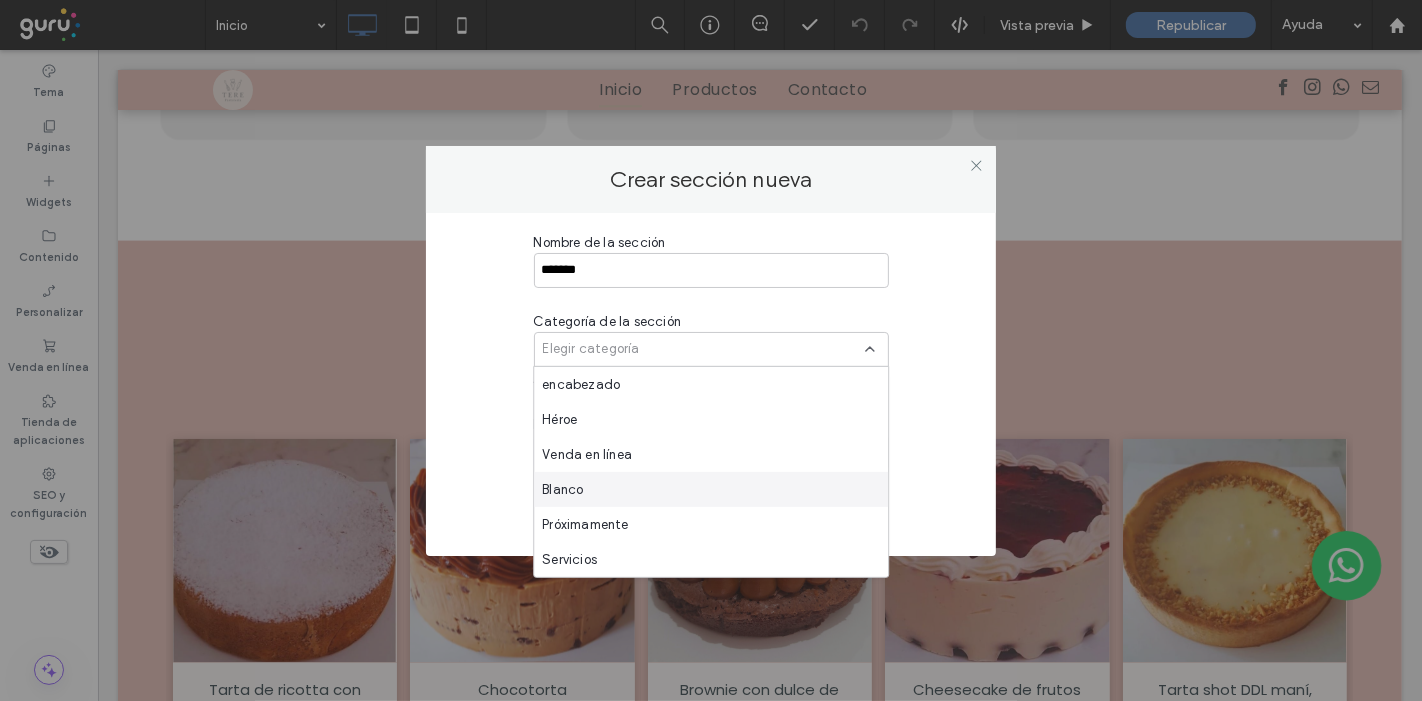 click on "Blanco" at bounding box center (562, 489) 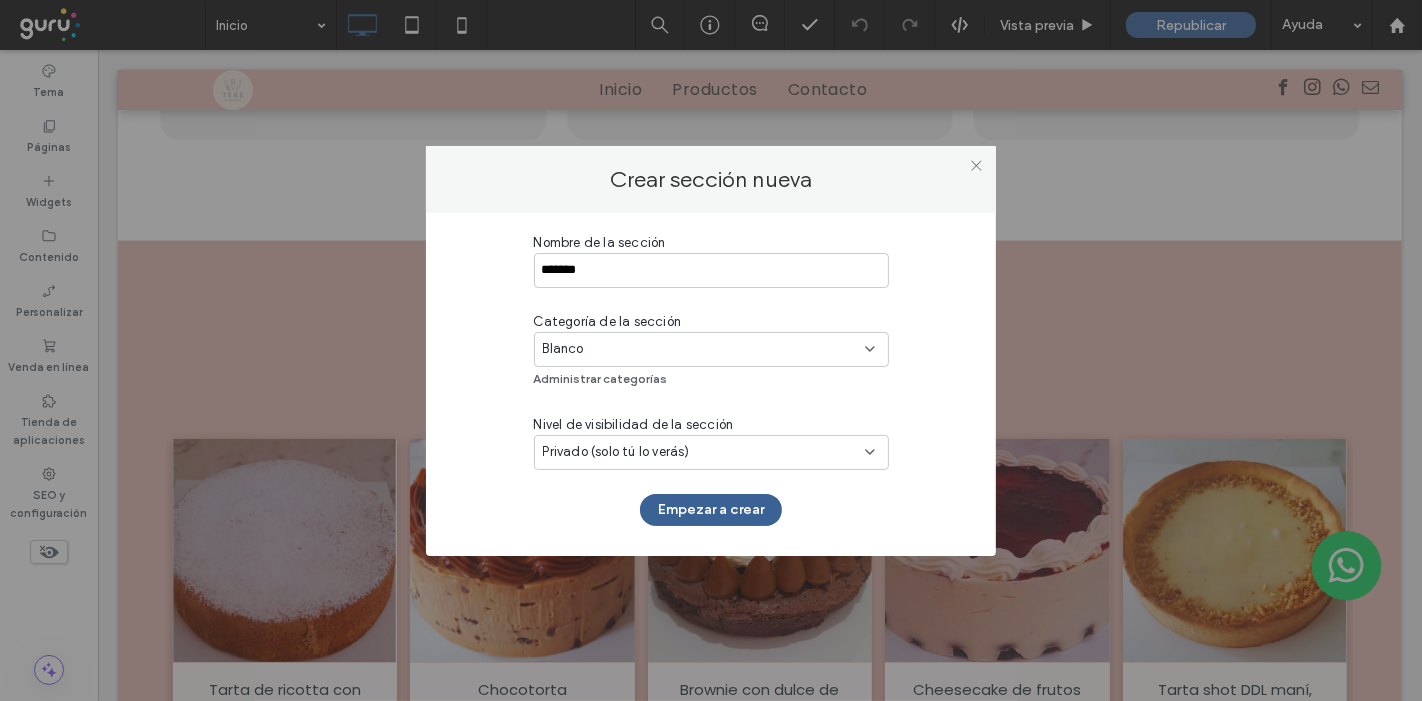 click on "Empezar a crear" at bounding box center [711, 510] 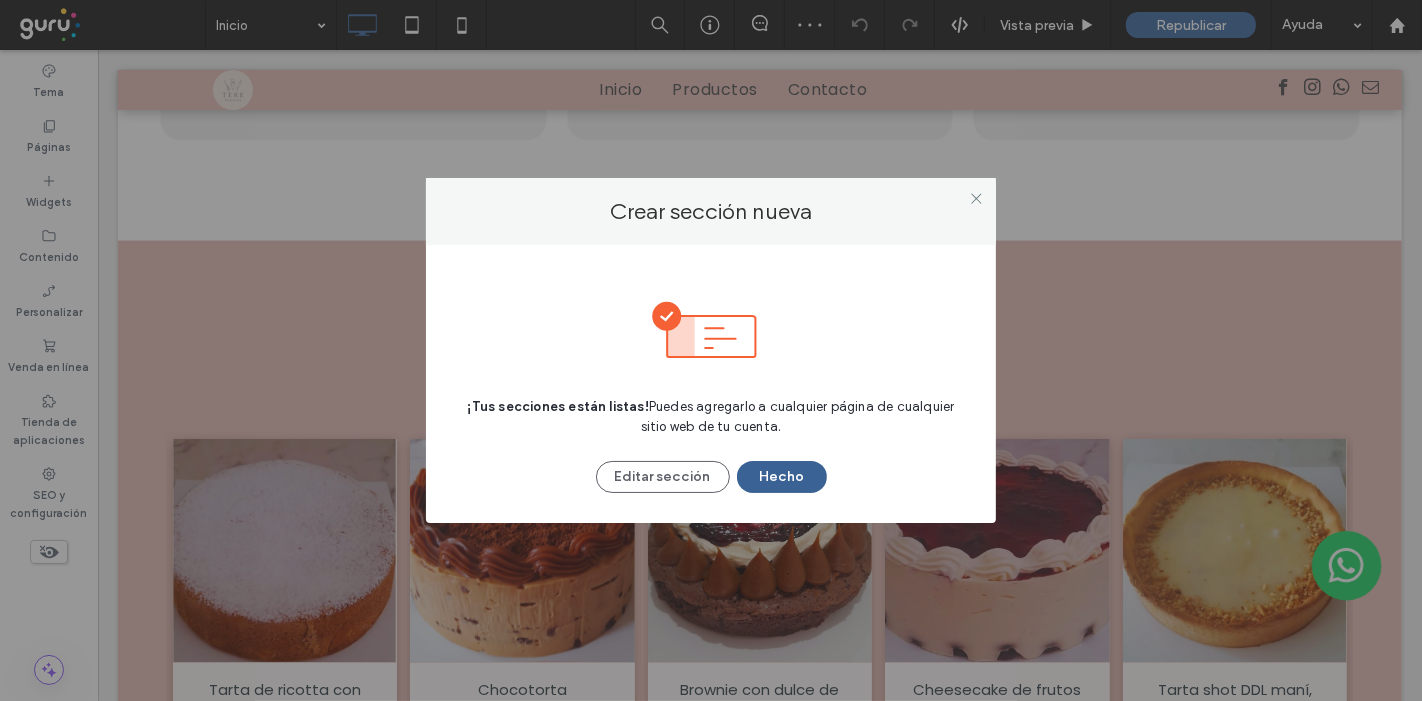 click on "Hecho" at bounding box center (782, 477) 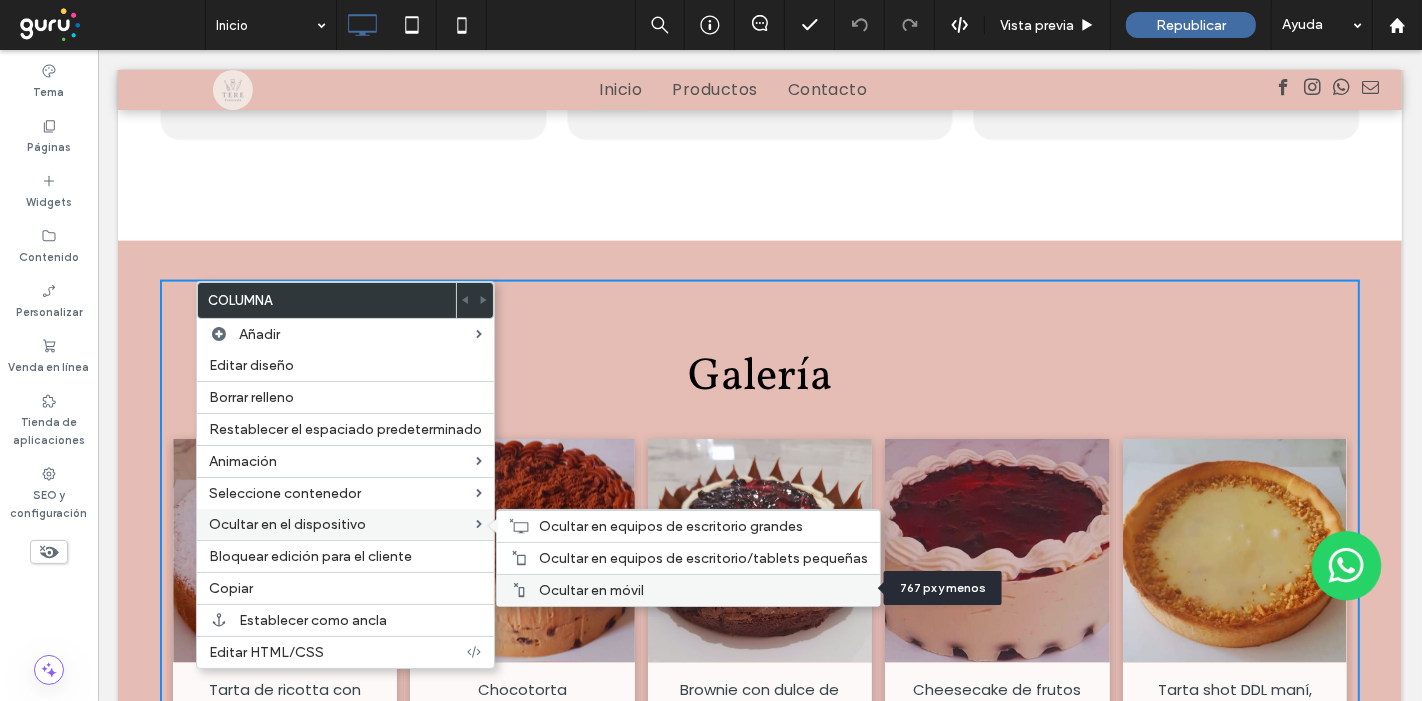 click on "Ocultar en móvil" at bounding box center [591, 590] 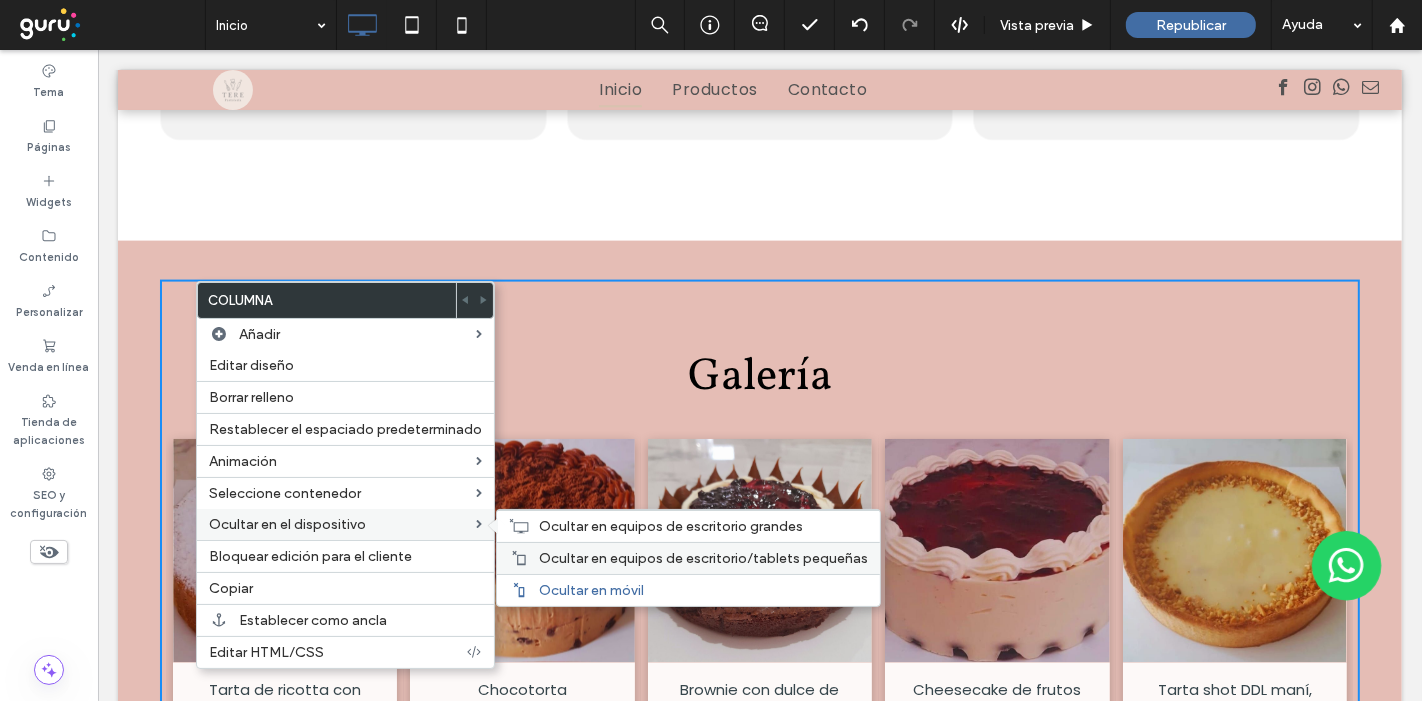 click on "Ocultar en equipos de escritorio/tablets pequeñas" at bounding box center [703, 558] 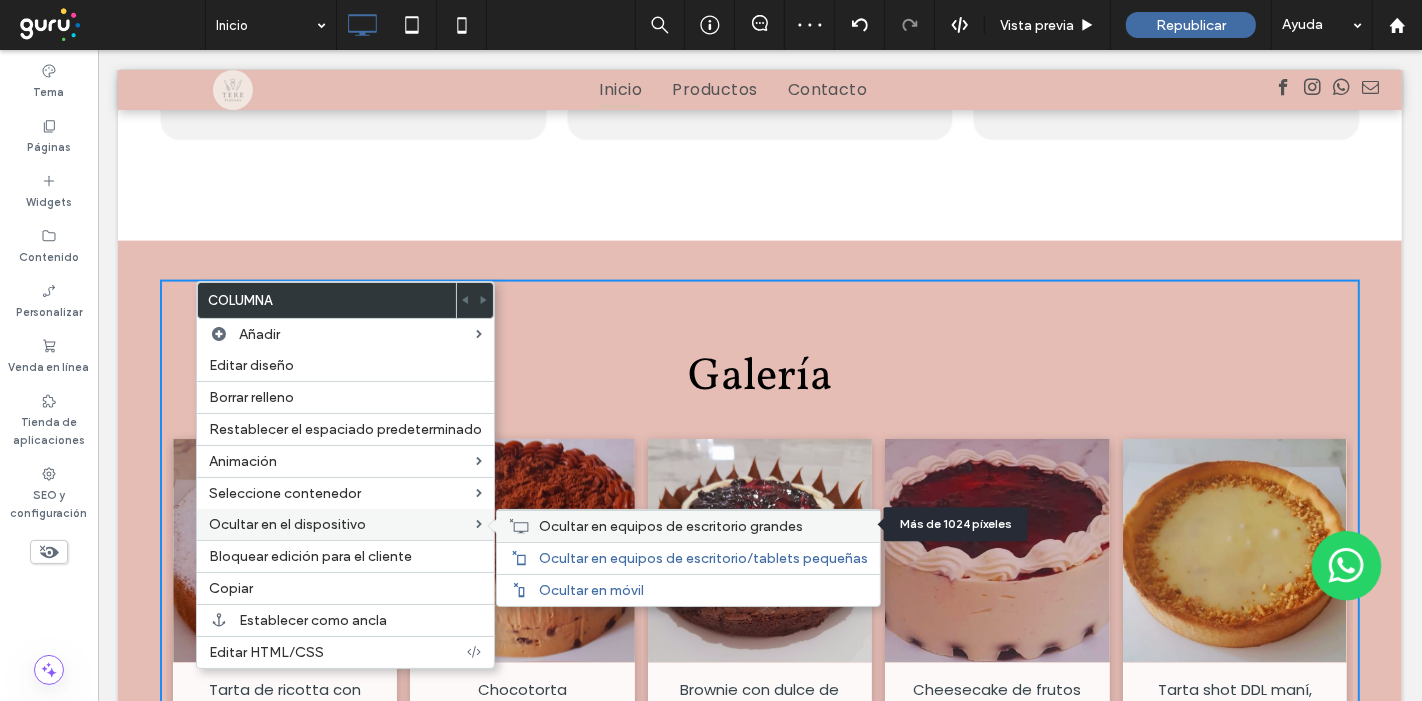 click on "Ocultar en equipos de escritorio grandes" at bounding box center [688, 526] 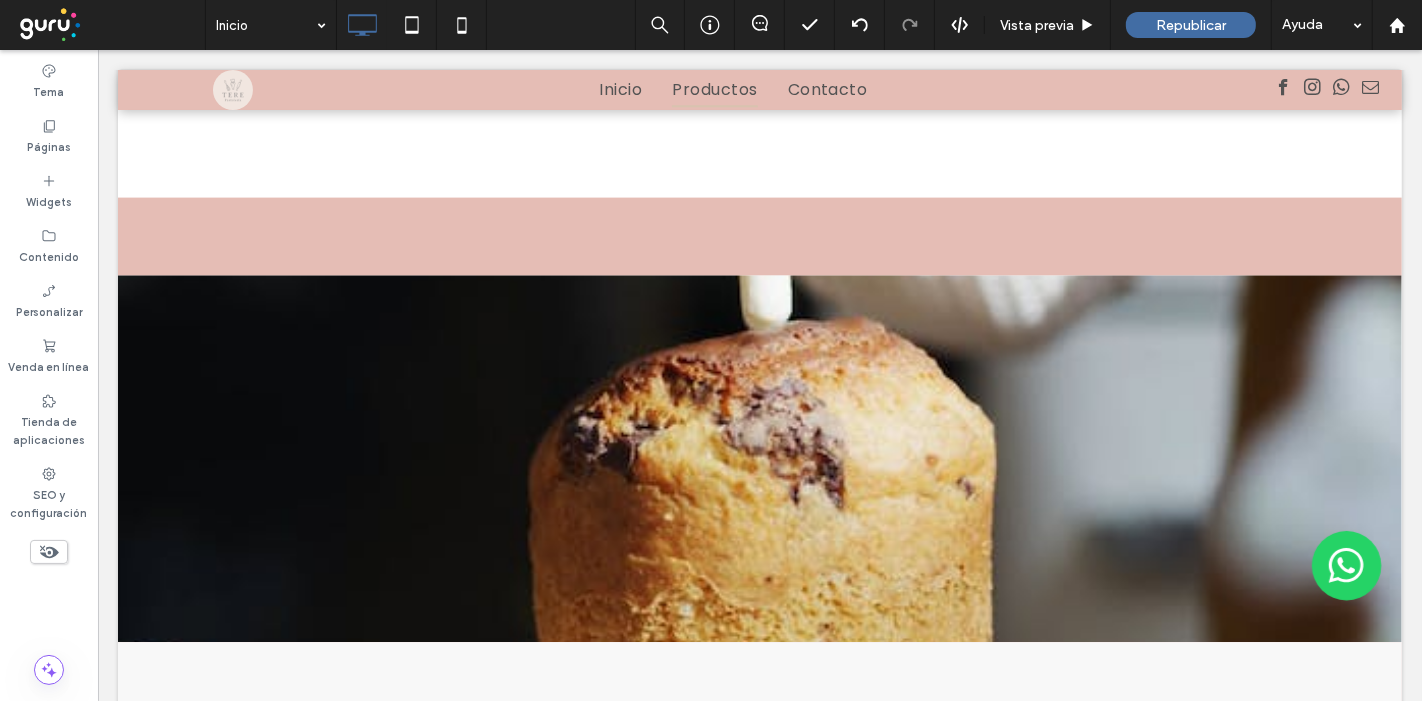 scroll, scrollTop: 2639, scrollLeft: 0, axis: vertical 